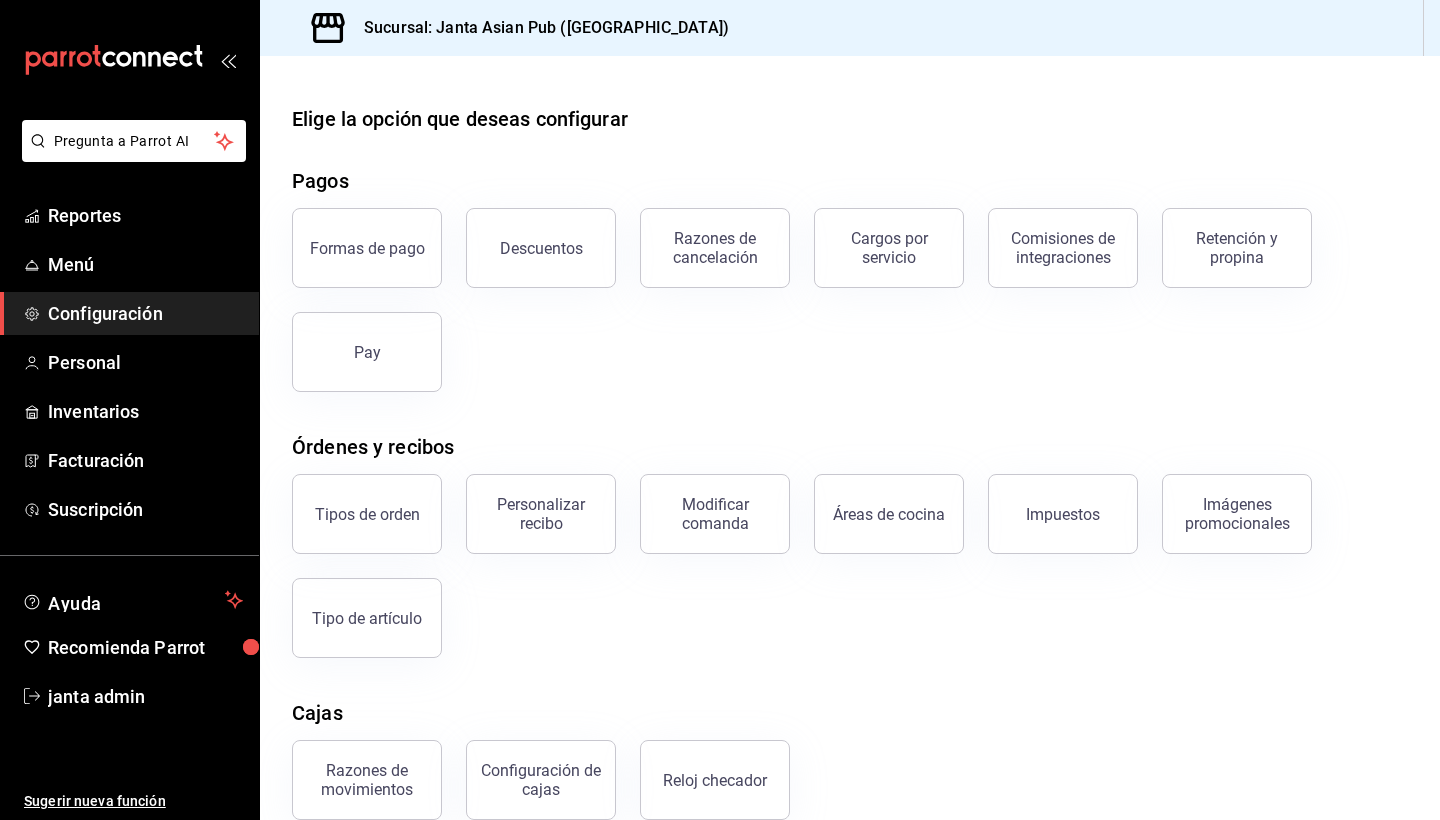 scroll, scrollTop: 0, scrollLeft: 0, axis: both 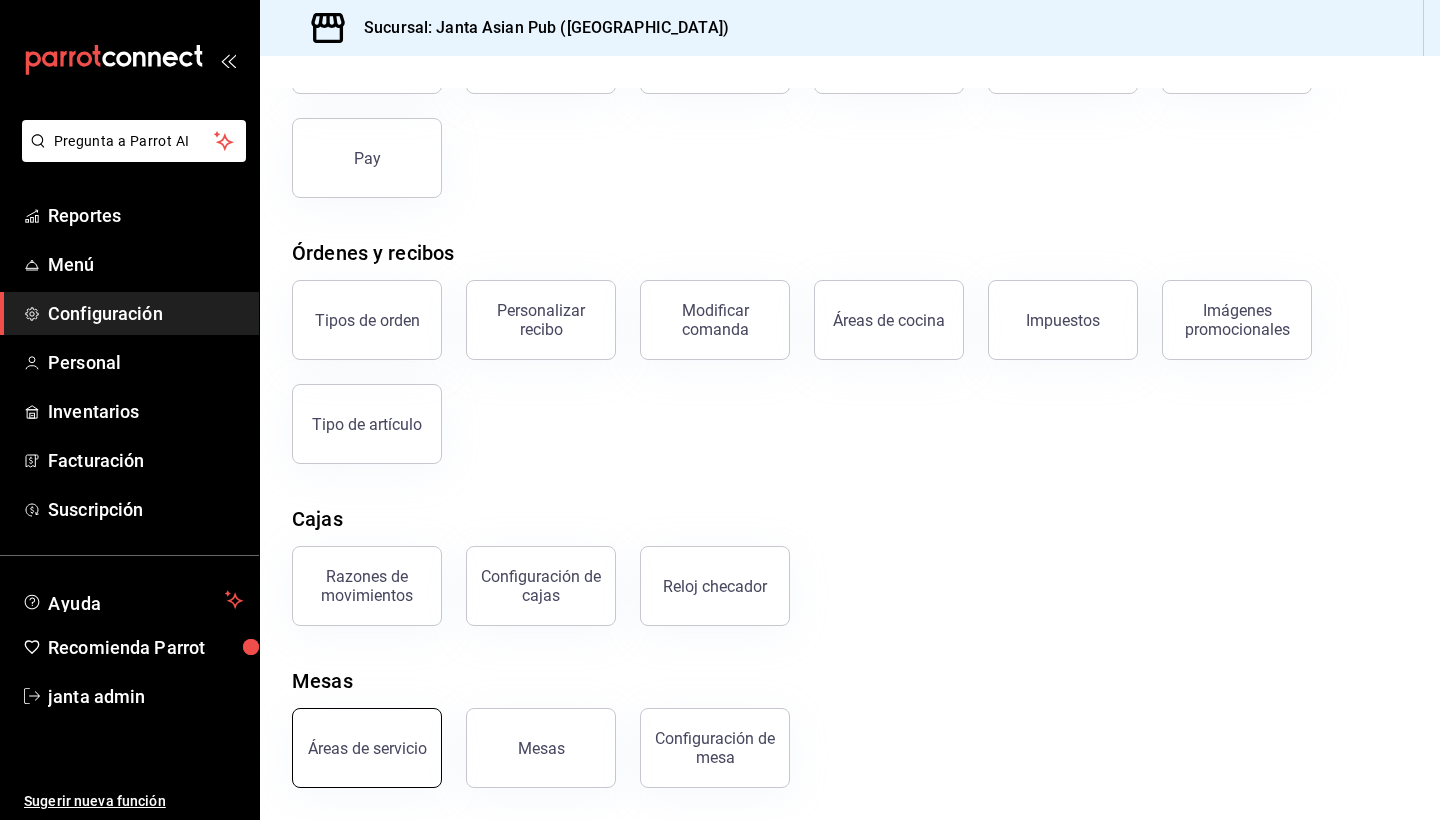 click on "Áreas de servicio" at bounding box center [367, 748] 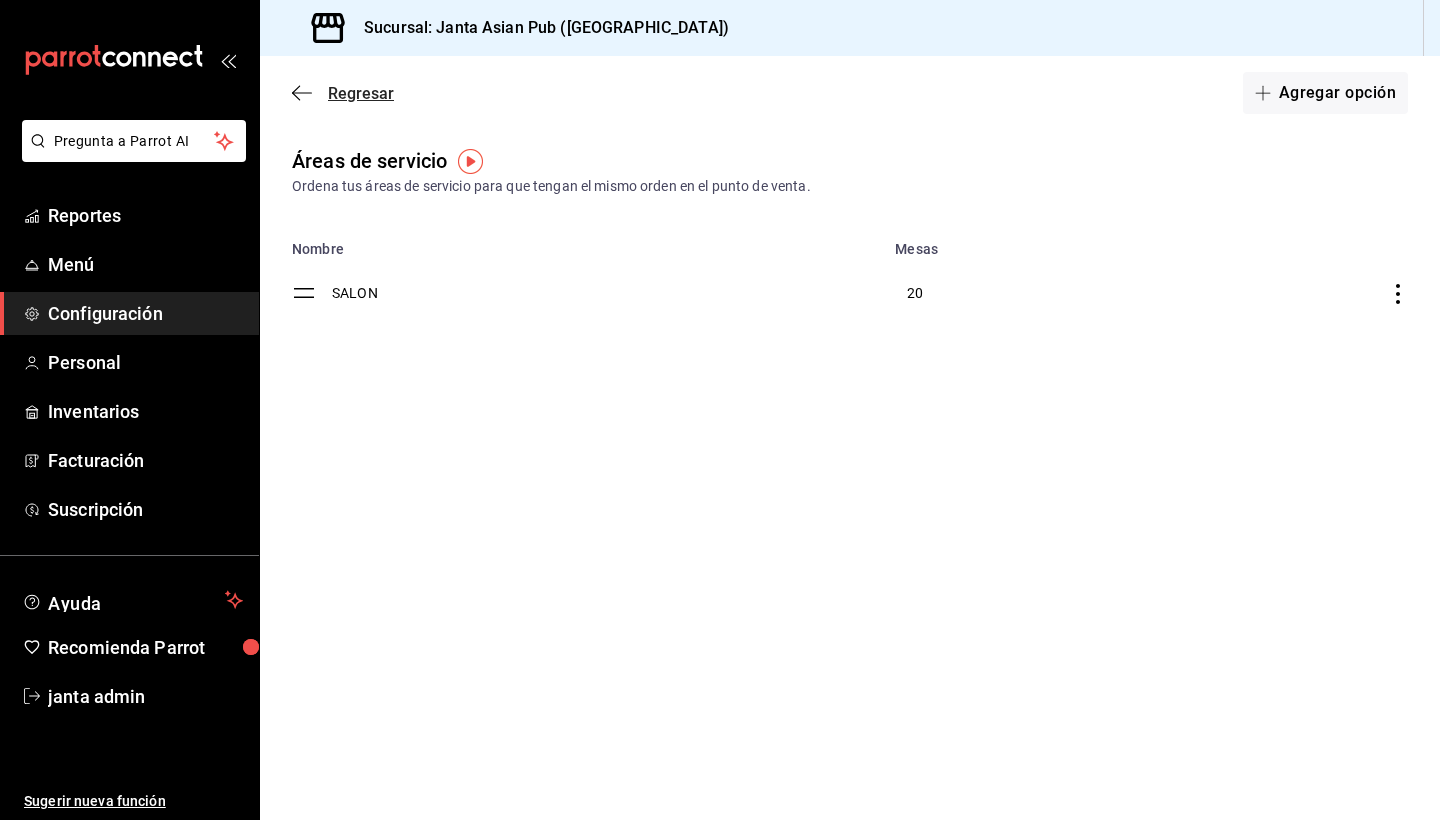 click 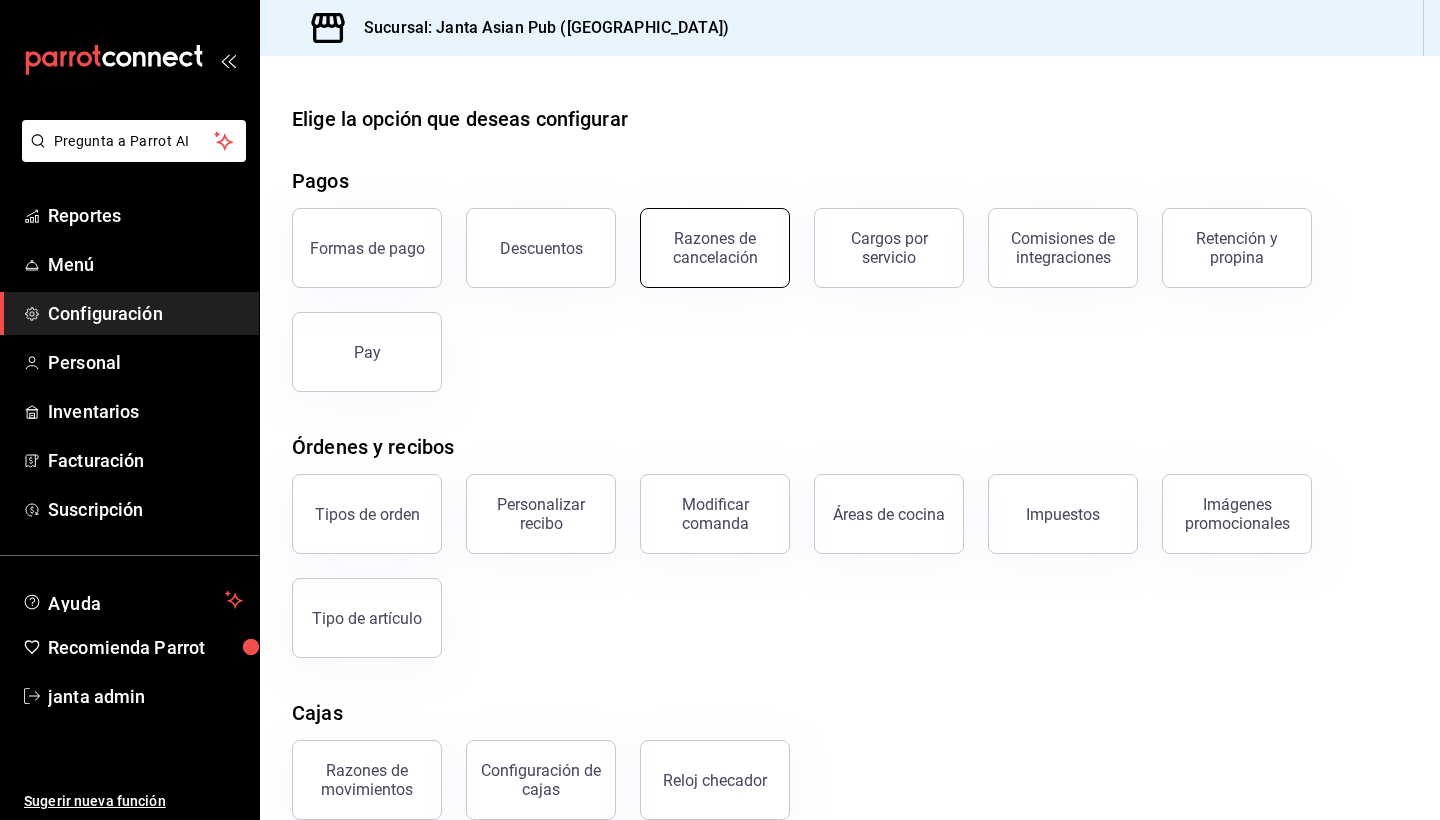 scroll, scrollTop: 0, scrollLeft: 0, axis: both 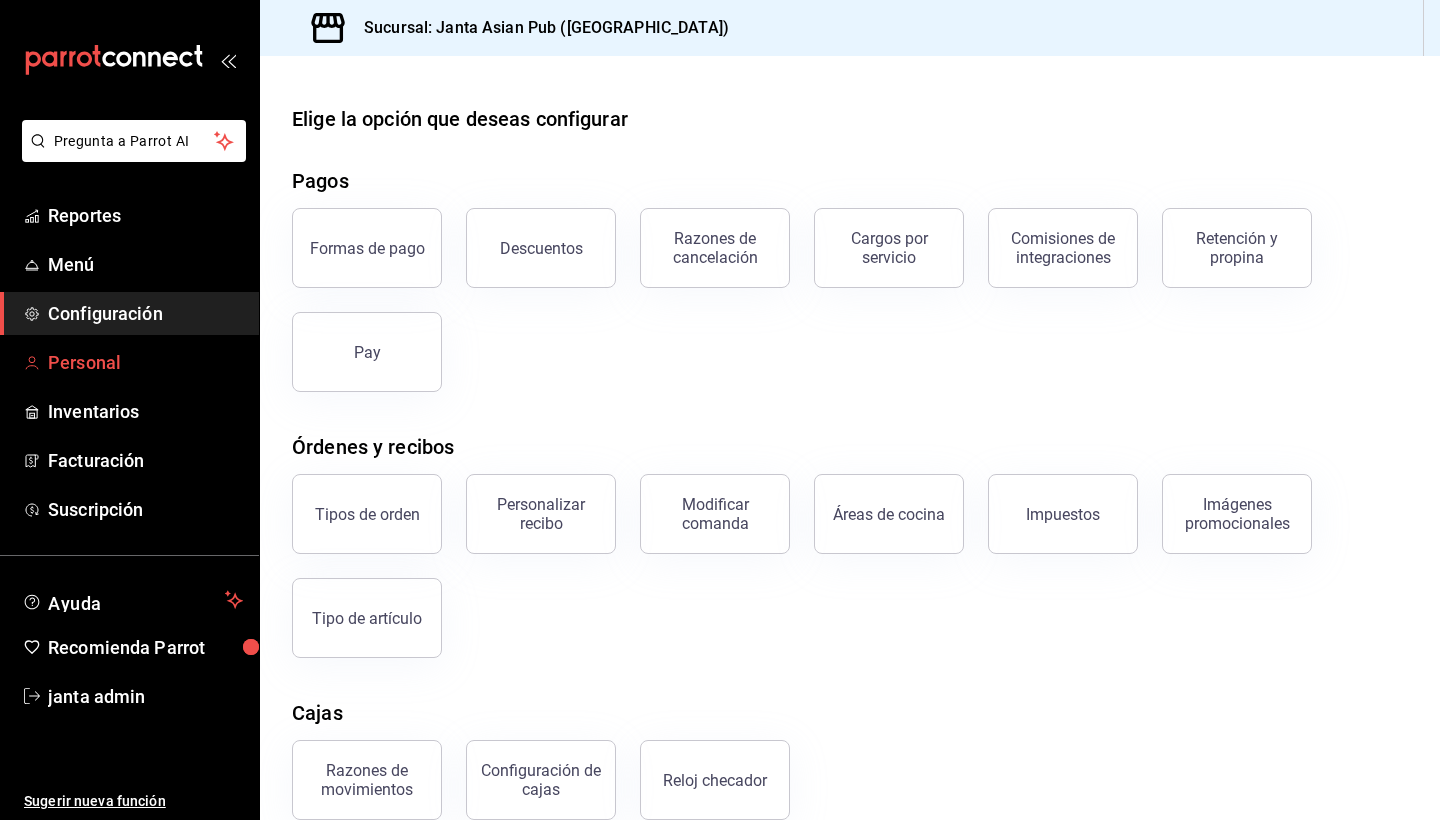 click on "Personal" at bounding box center (145, 362) 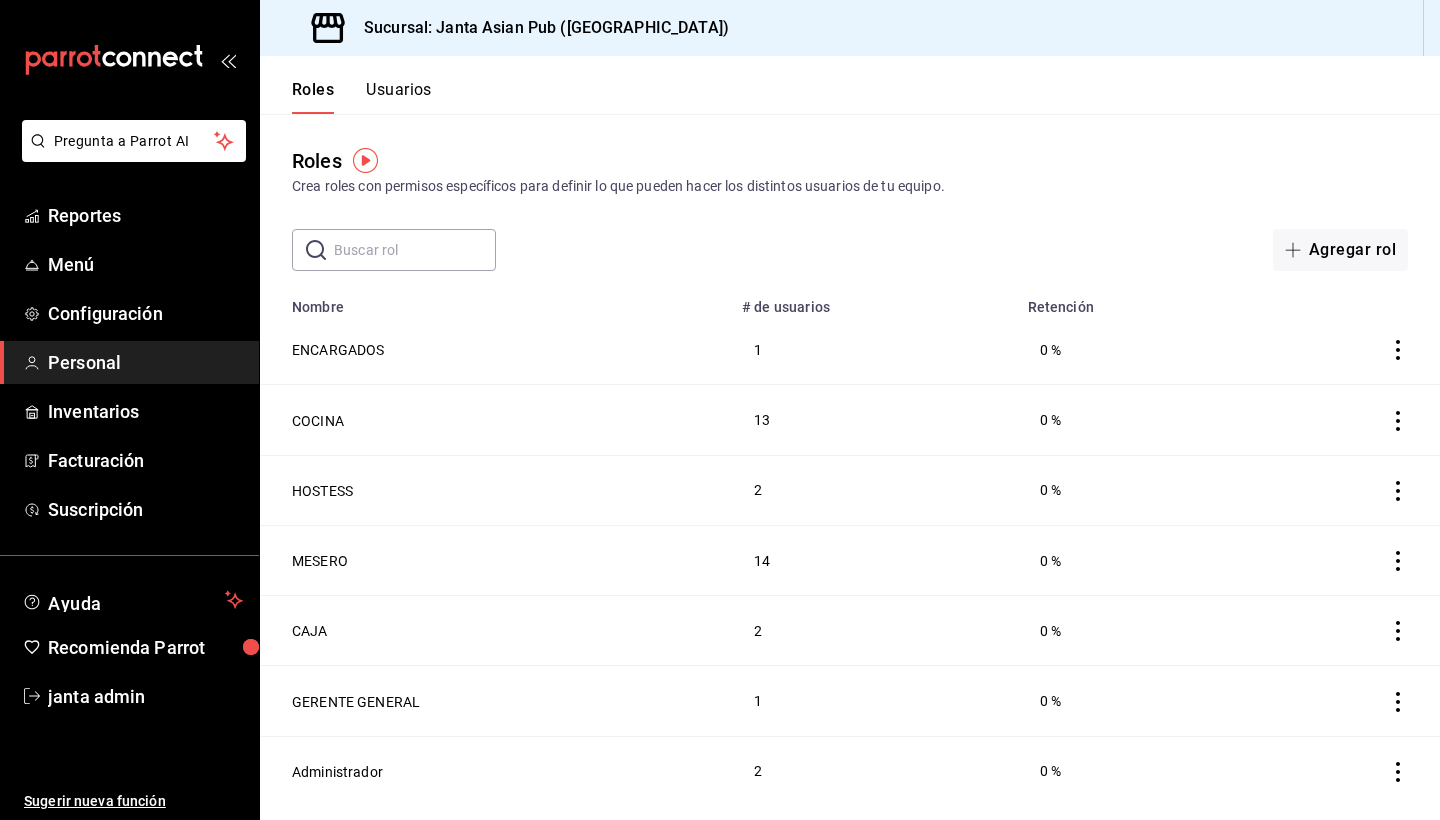 scroll, scrollTop: 0, scrollLeft: 0, axis: both 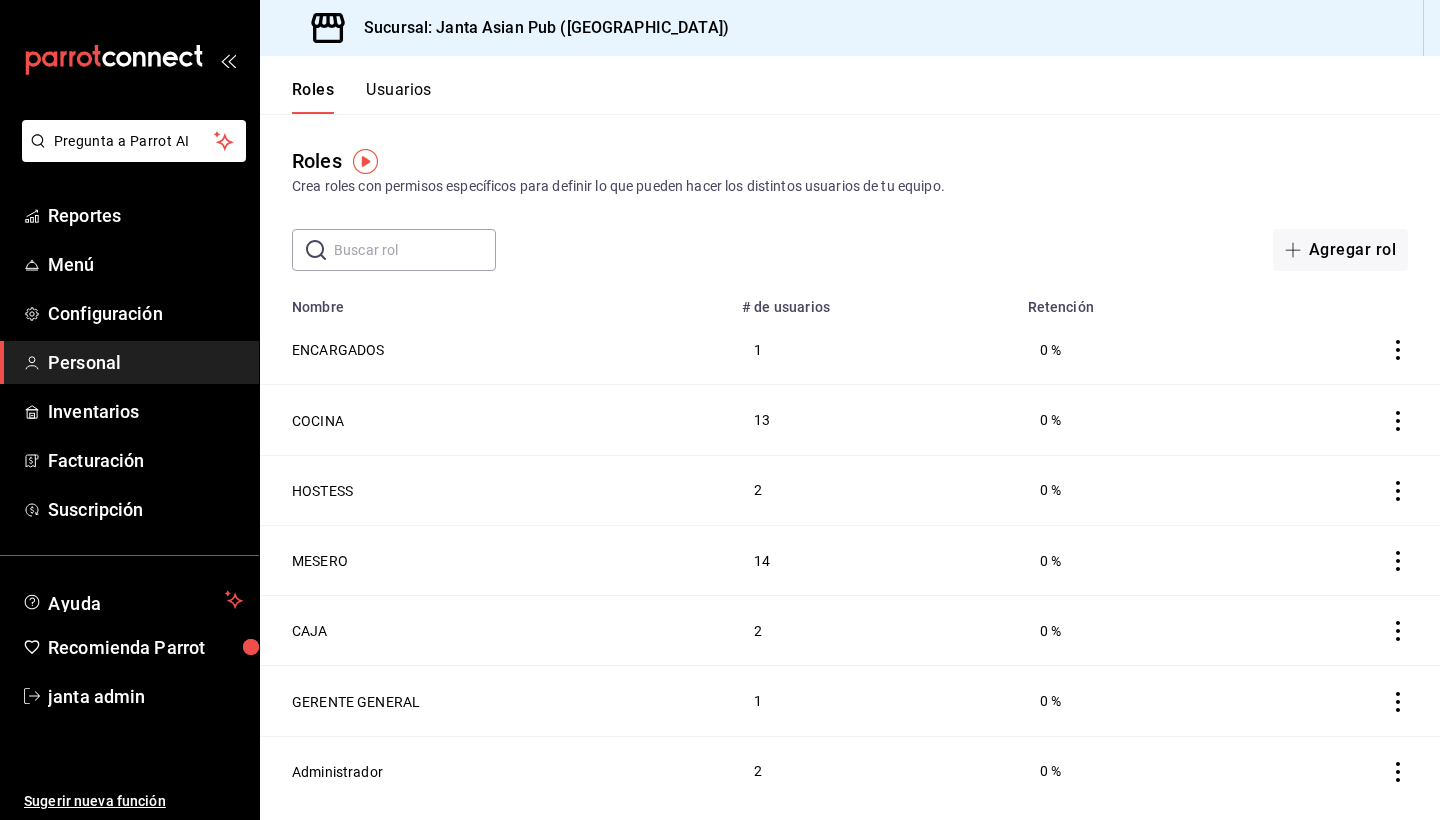 click on "MESERO" at bounding box center (495, 560) 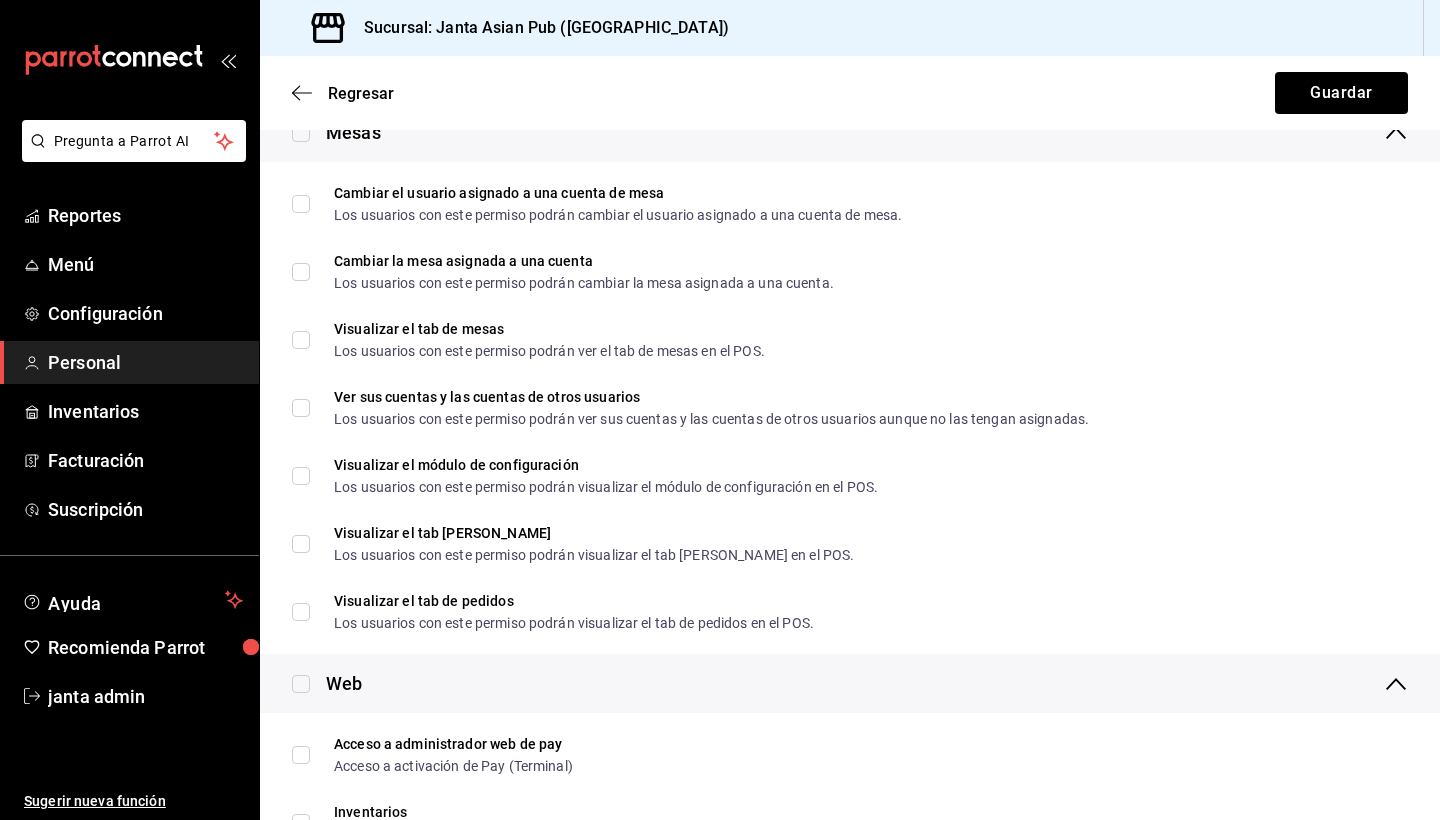 scroll, scrollTop: 755, scrollLeft: 0, axis: vertical 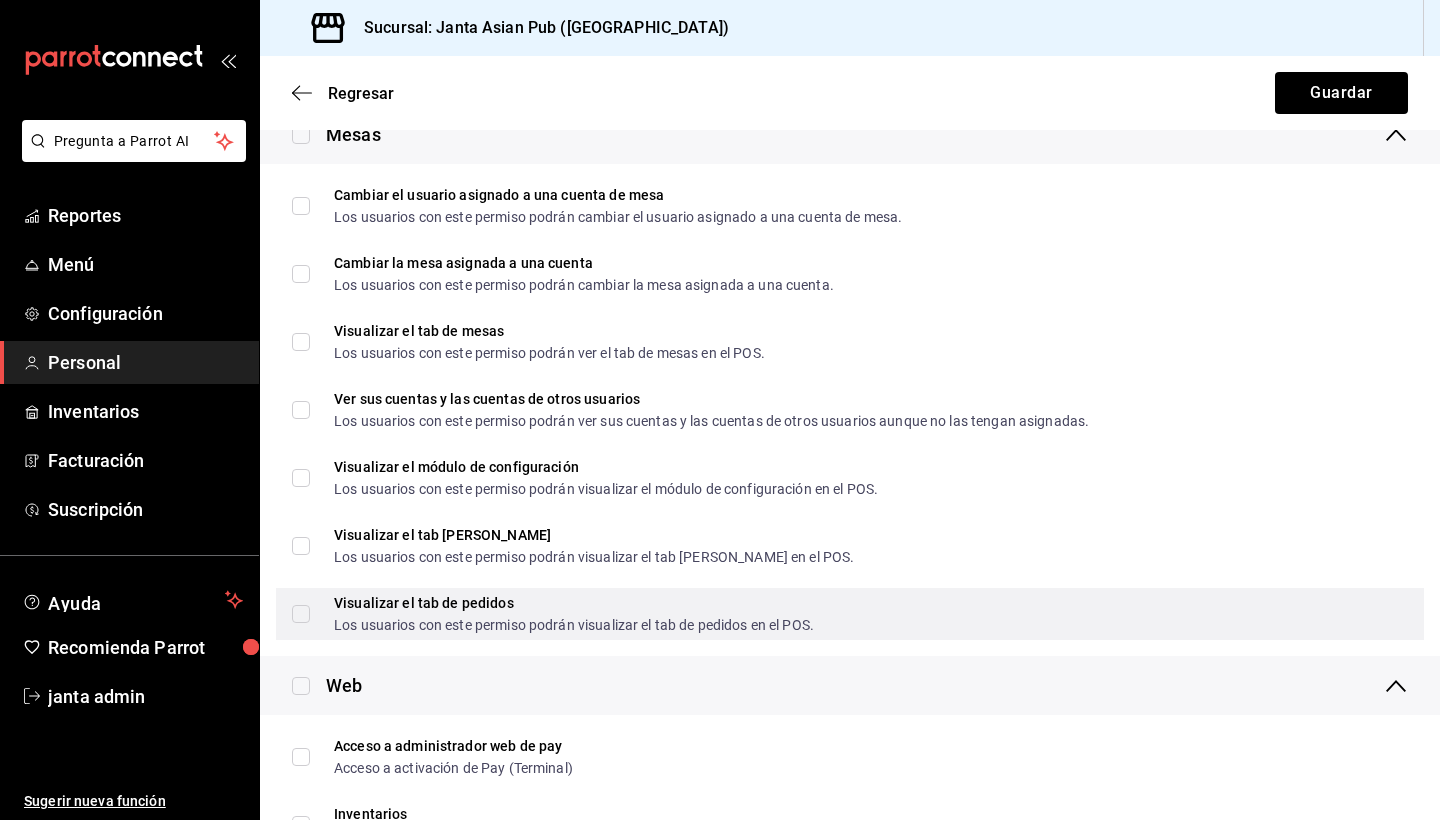 click on "Visualizar el tab de pedidos Los usuarios con este permiso podrán visualizar el tab de pedidos en el POS." at bounding box center (301, 614) 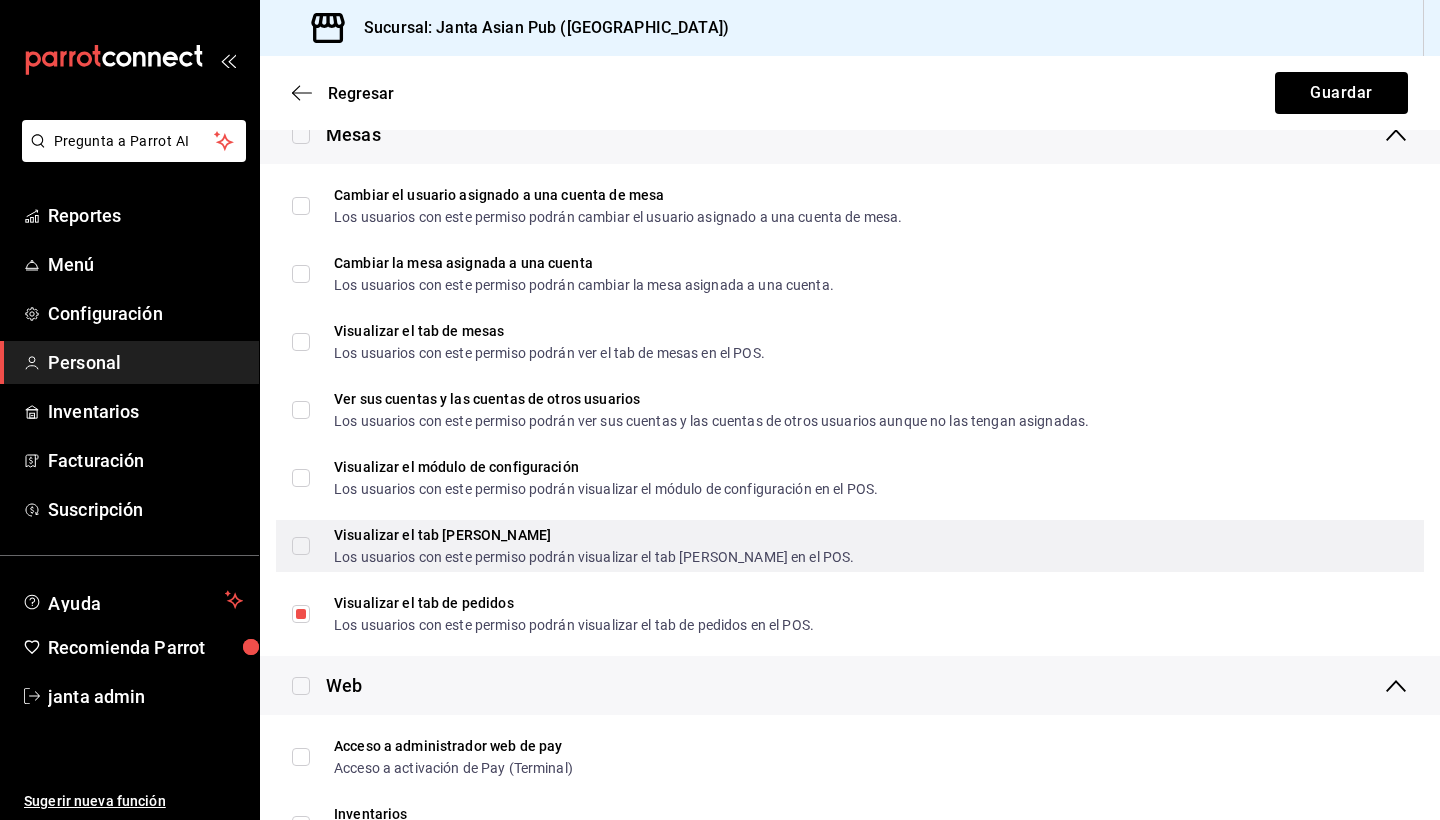 click on "Visualizar el tab de cajas Los usuarios con este permiso podrán visualizar el tab de cajas en el POS." at bounding box center [301, 546] 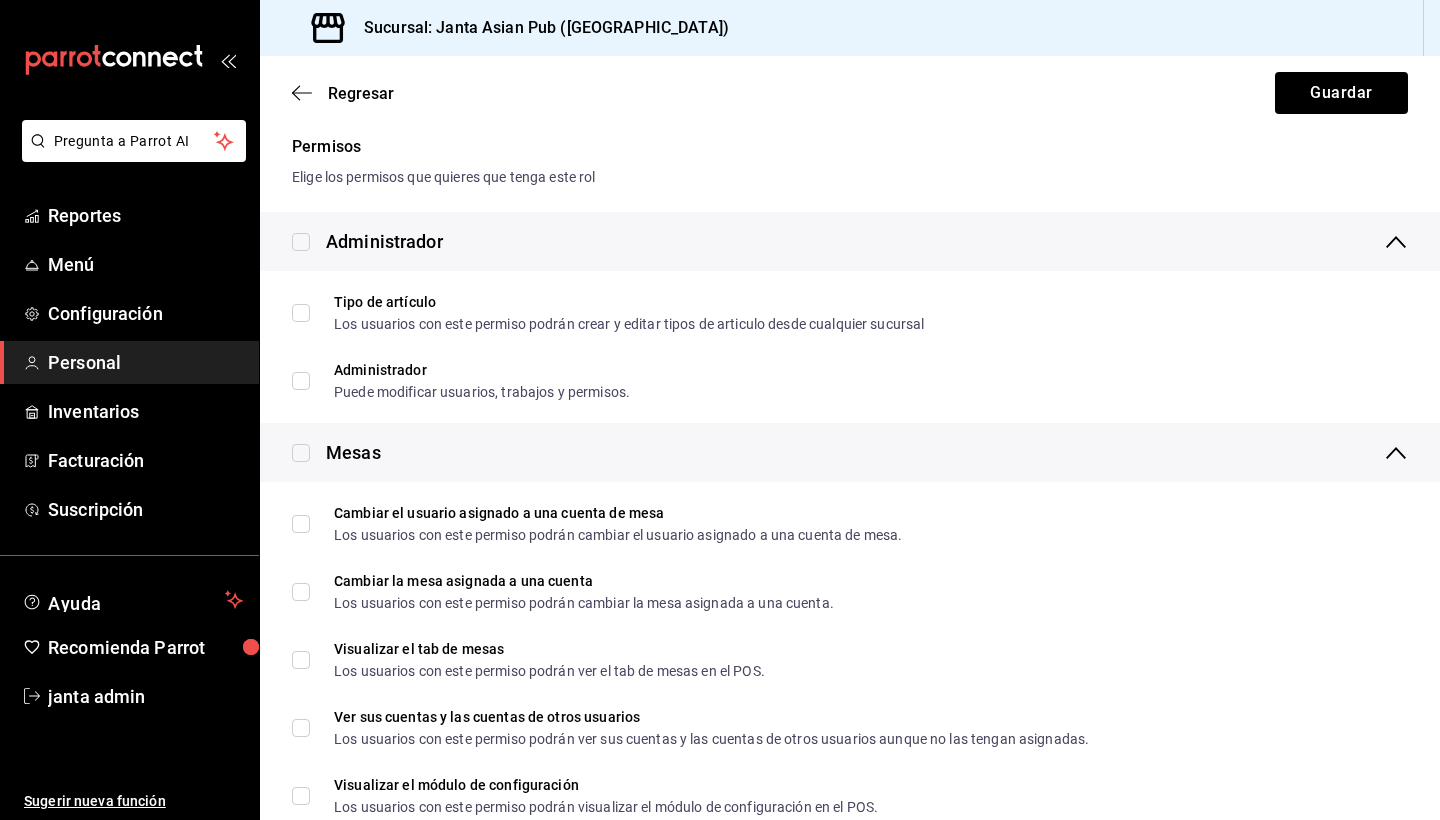 scroll, scrollTop: 428, scrollLeft: 0, axis: vertical 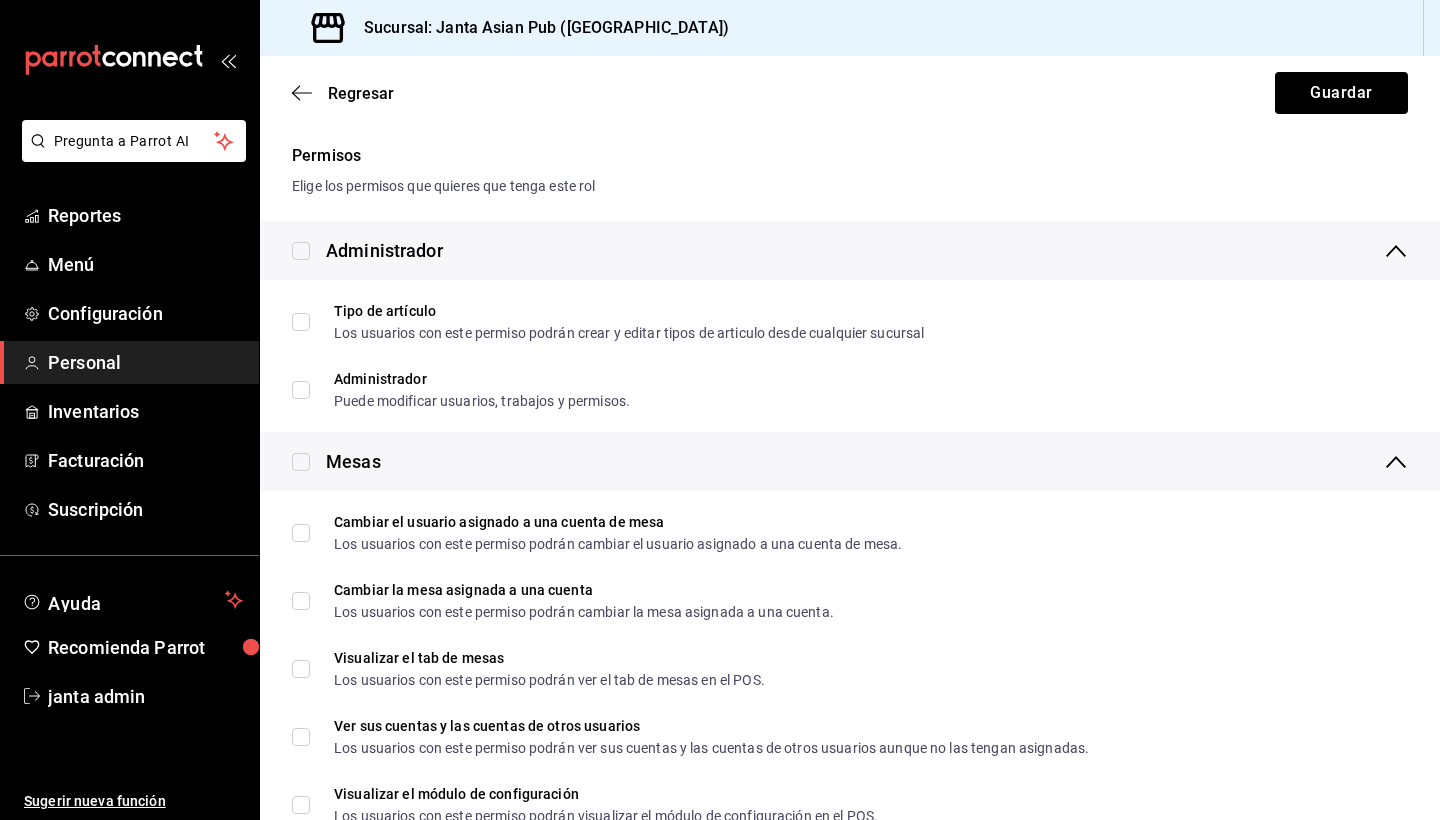 click at bounding box center (301, 462) 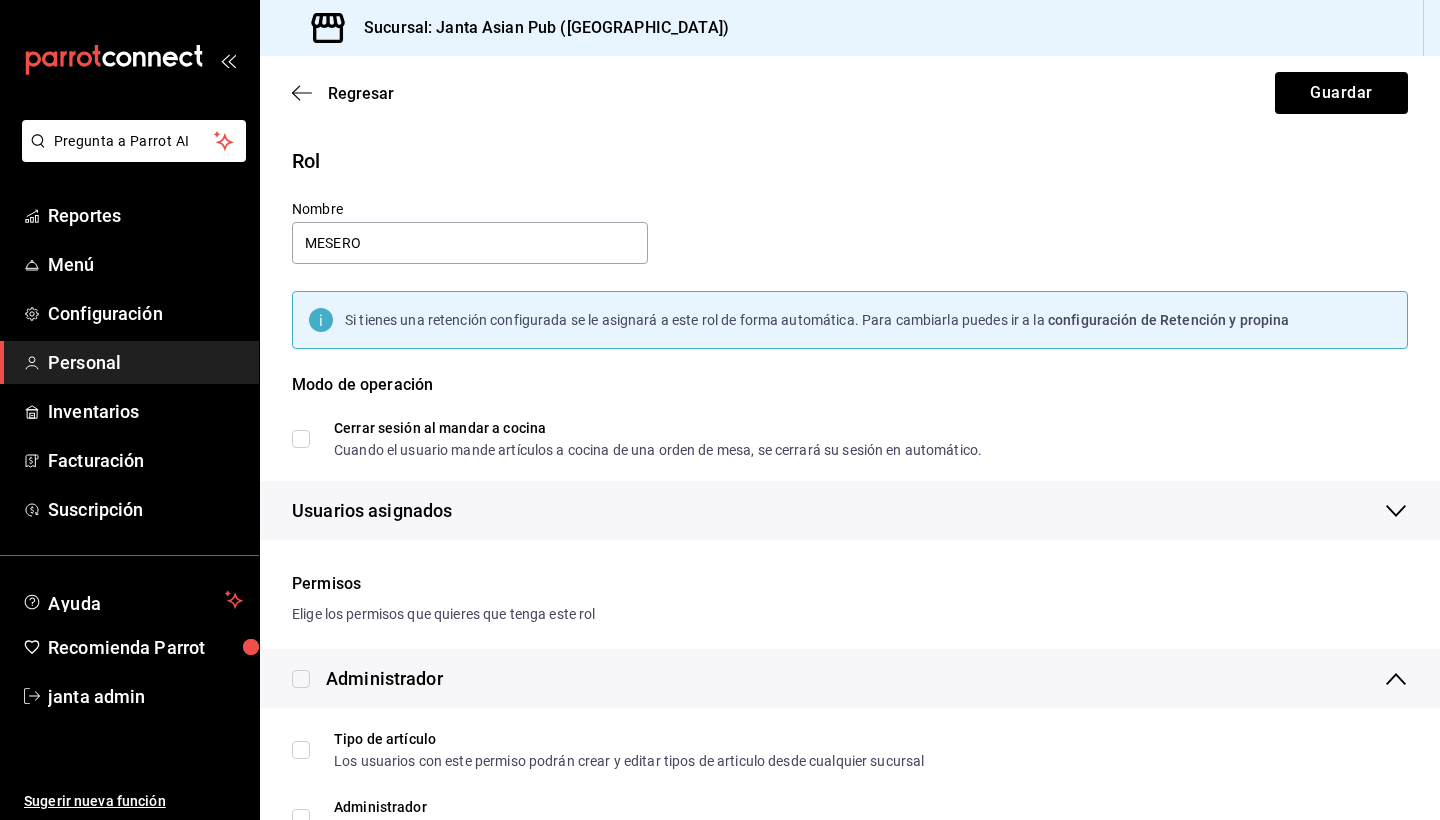 scroll, scrollTop: 0, scrollLeft: 0, axis: both 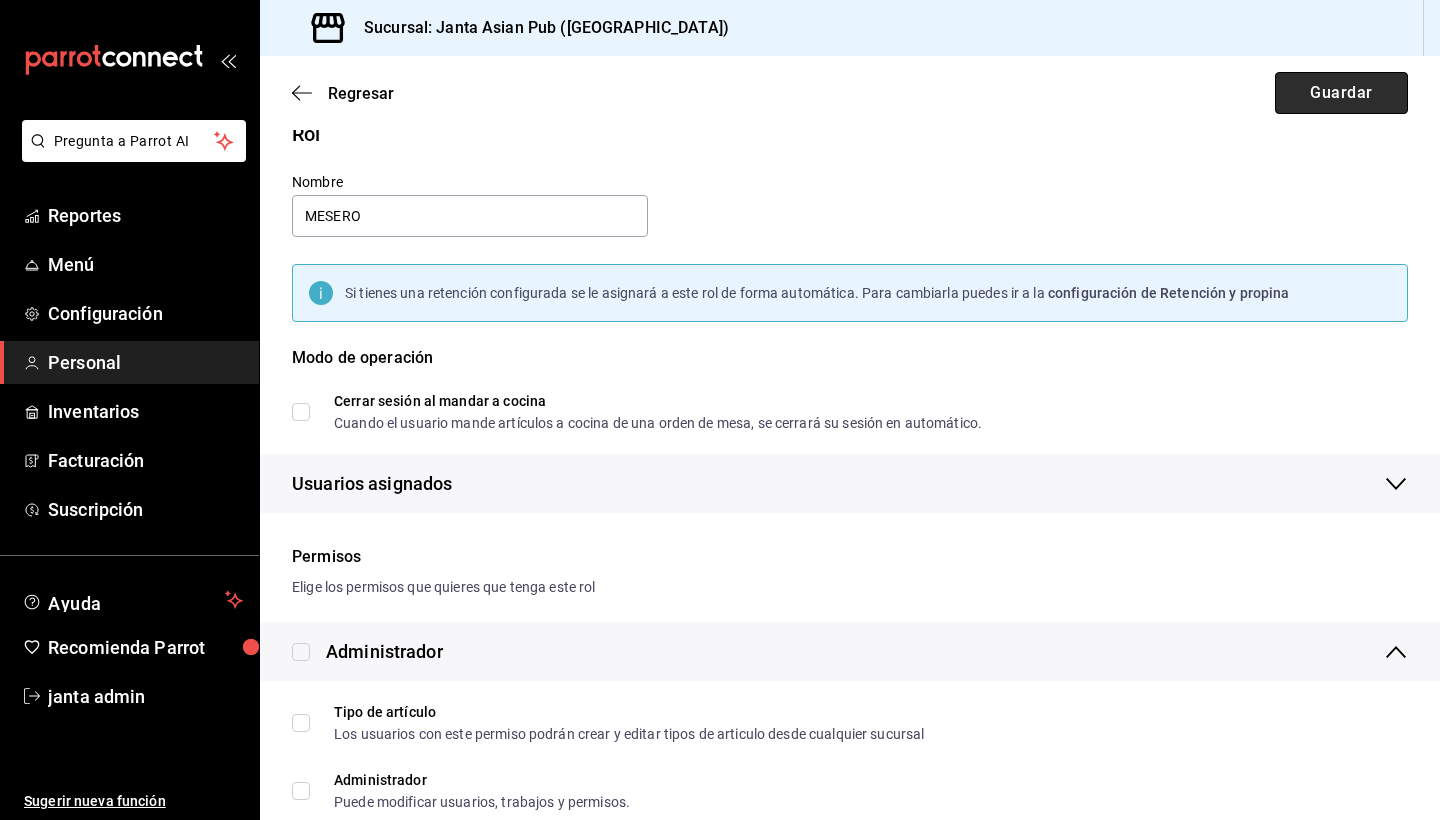click on "Guardar" at bounding box center (1341, 93) 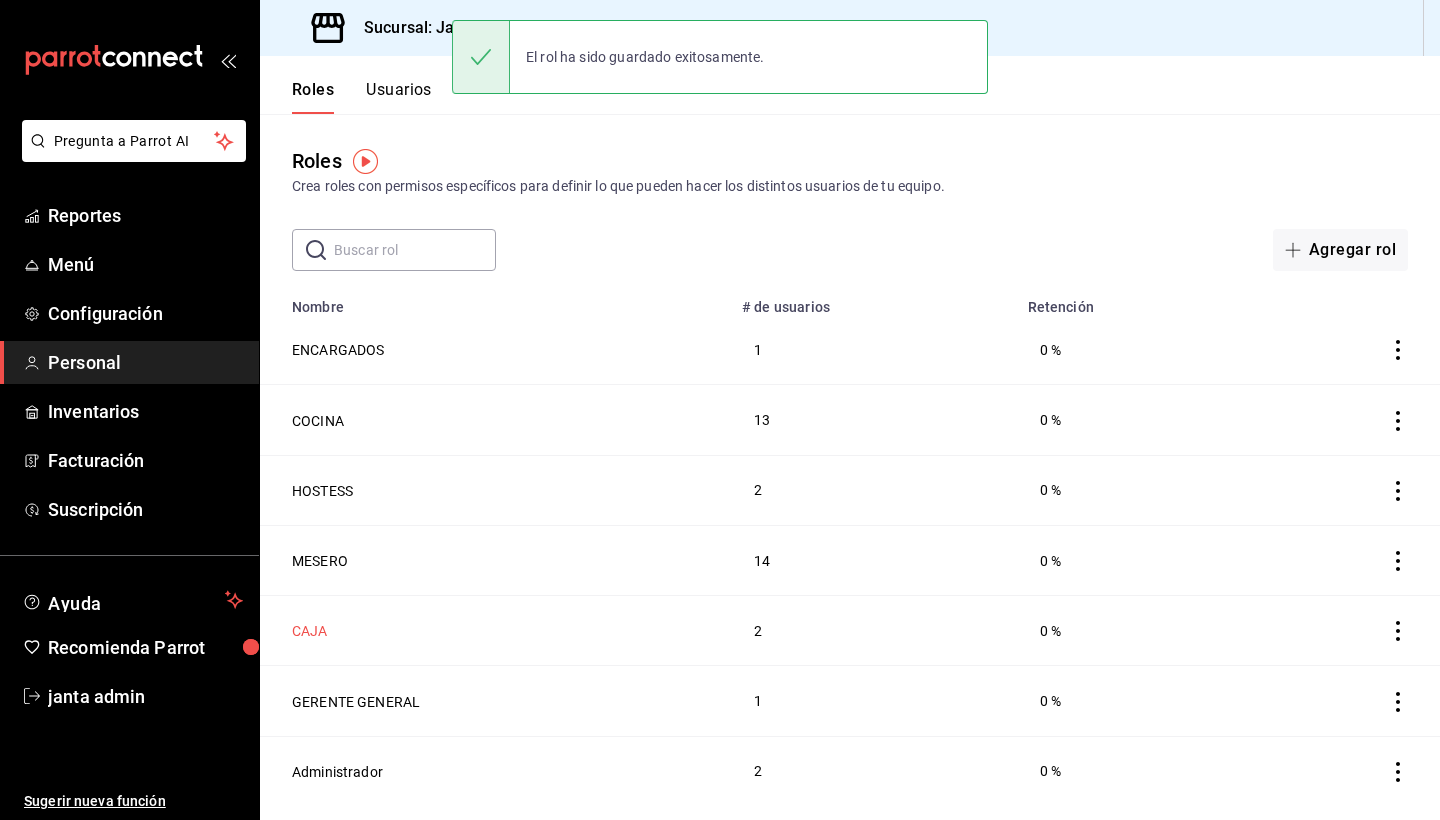 click on "CAJA" at bounding box center [310, 631] 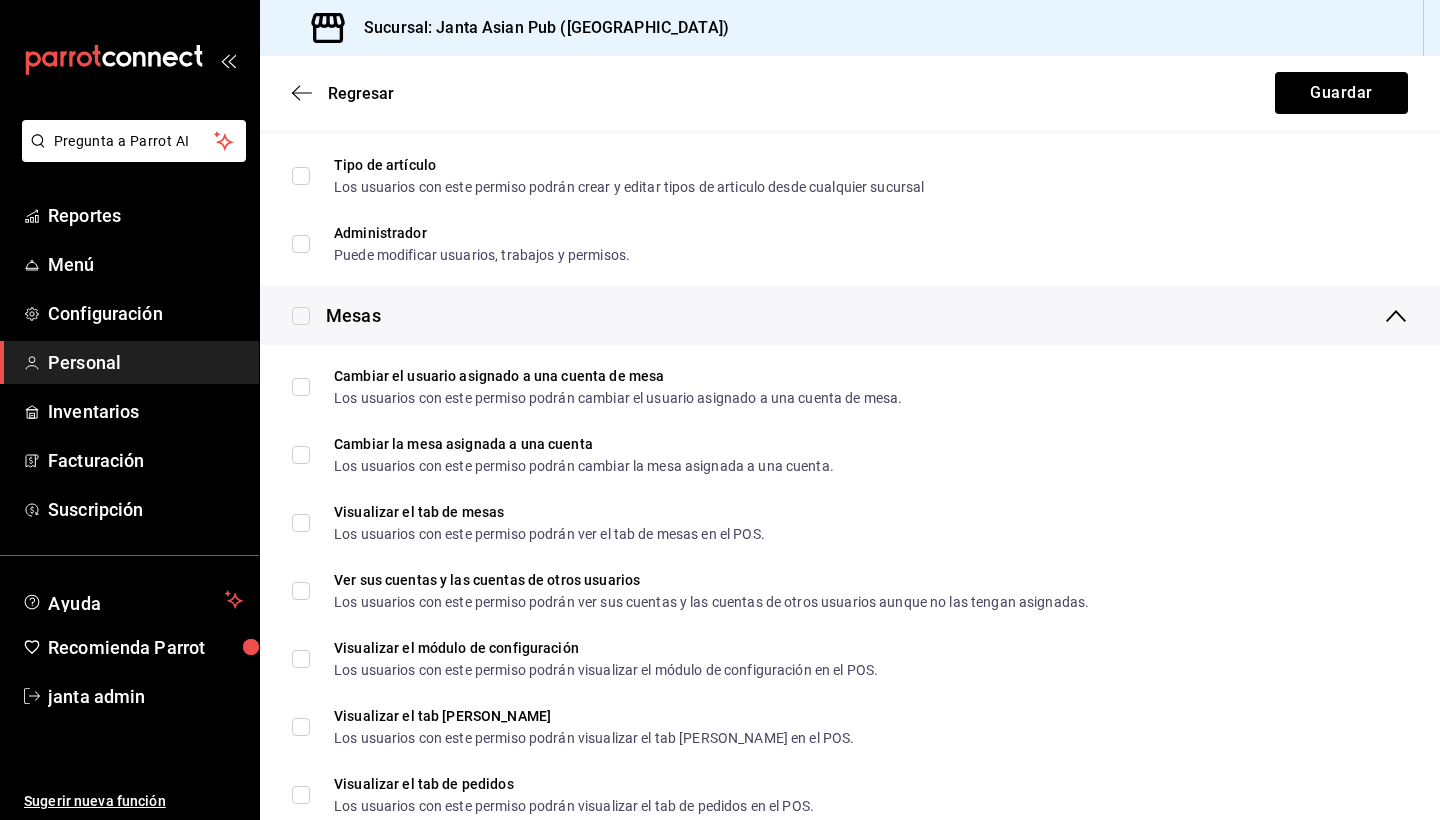 scroll, scrollTop: 598, scrollLeft: 0, axis: vertical 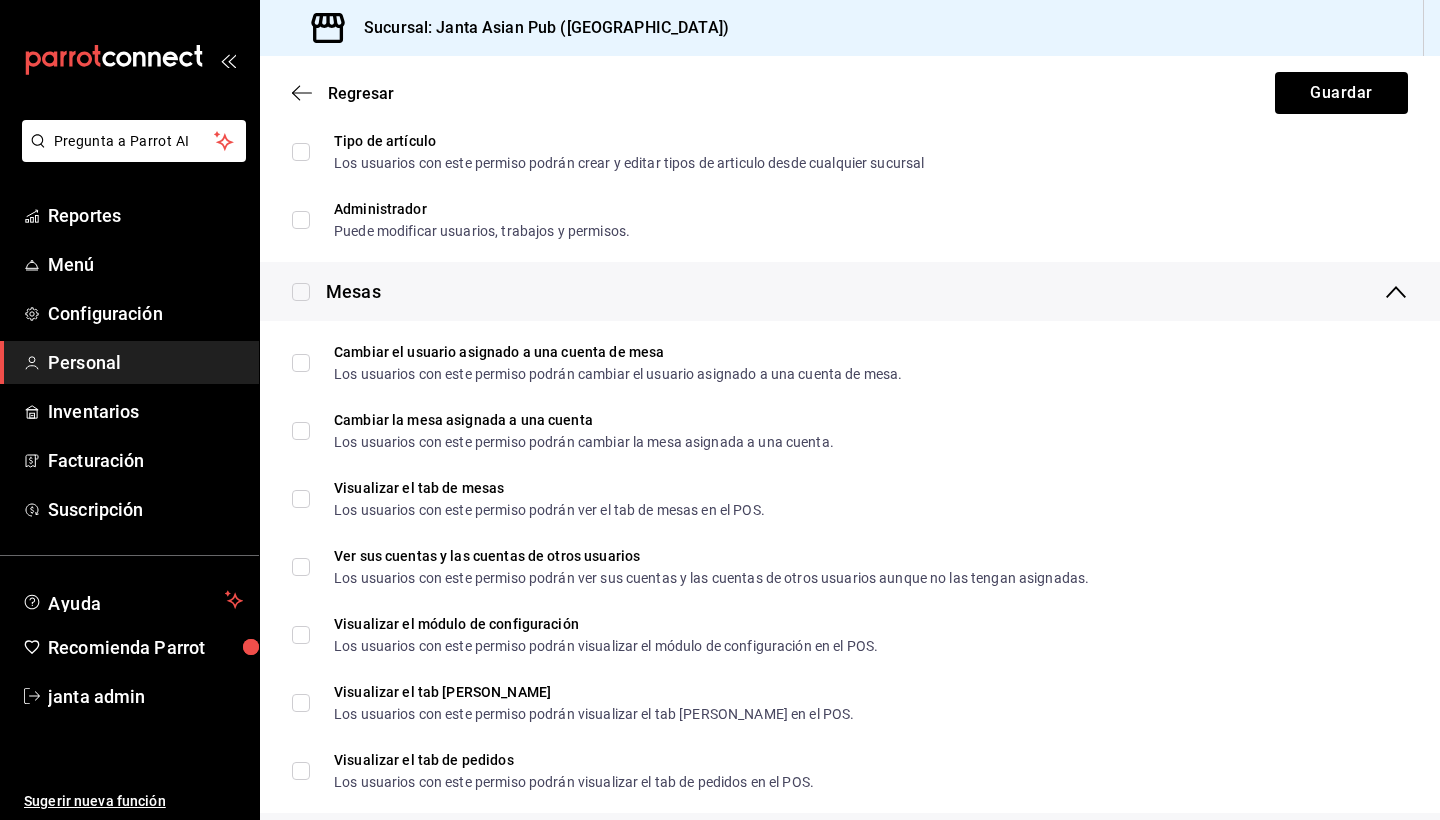 click at bounding box center (301, 292) 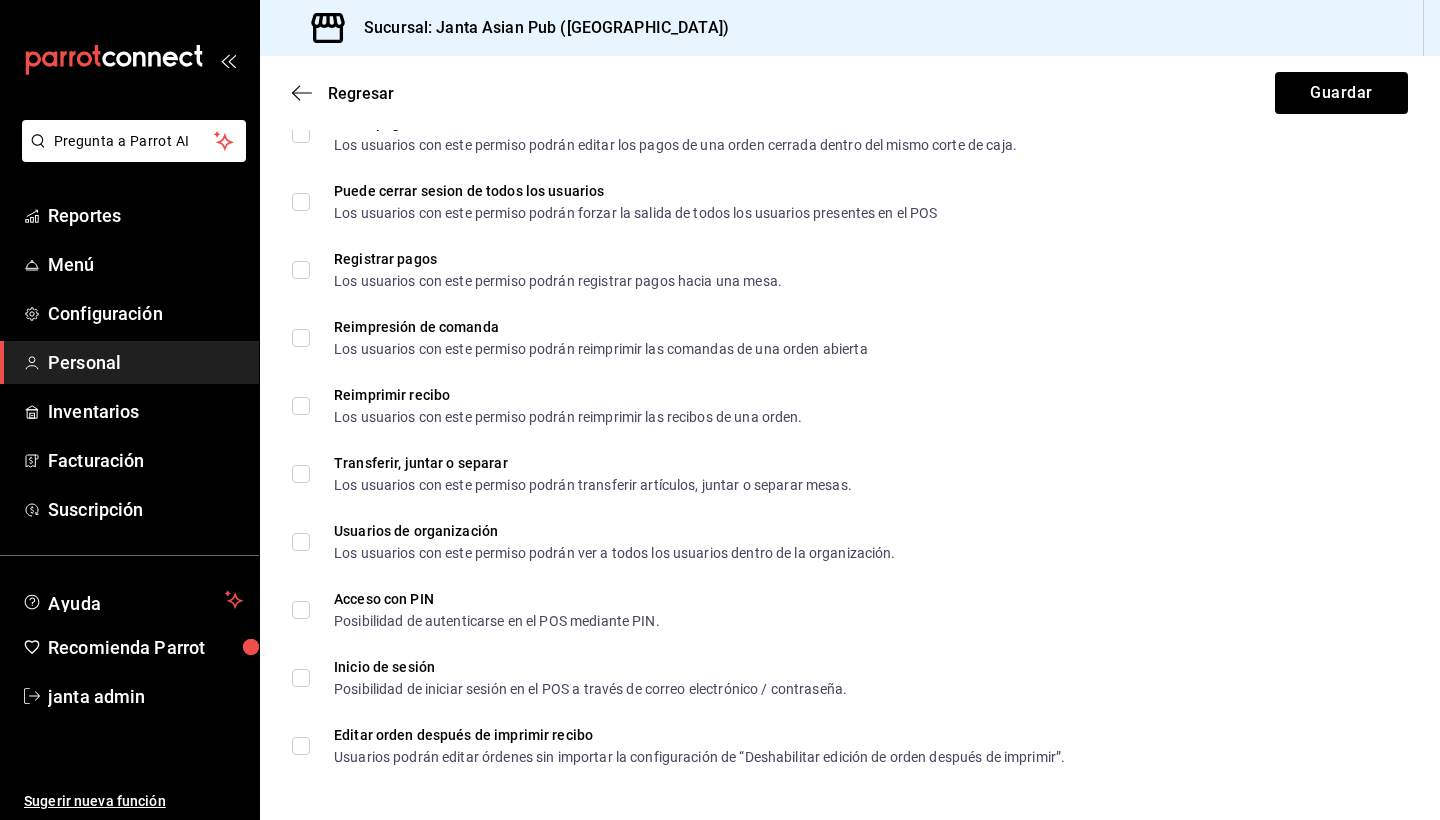 scroll, scrollTop: 3029, scrollLeft: 0, axis: vertical 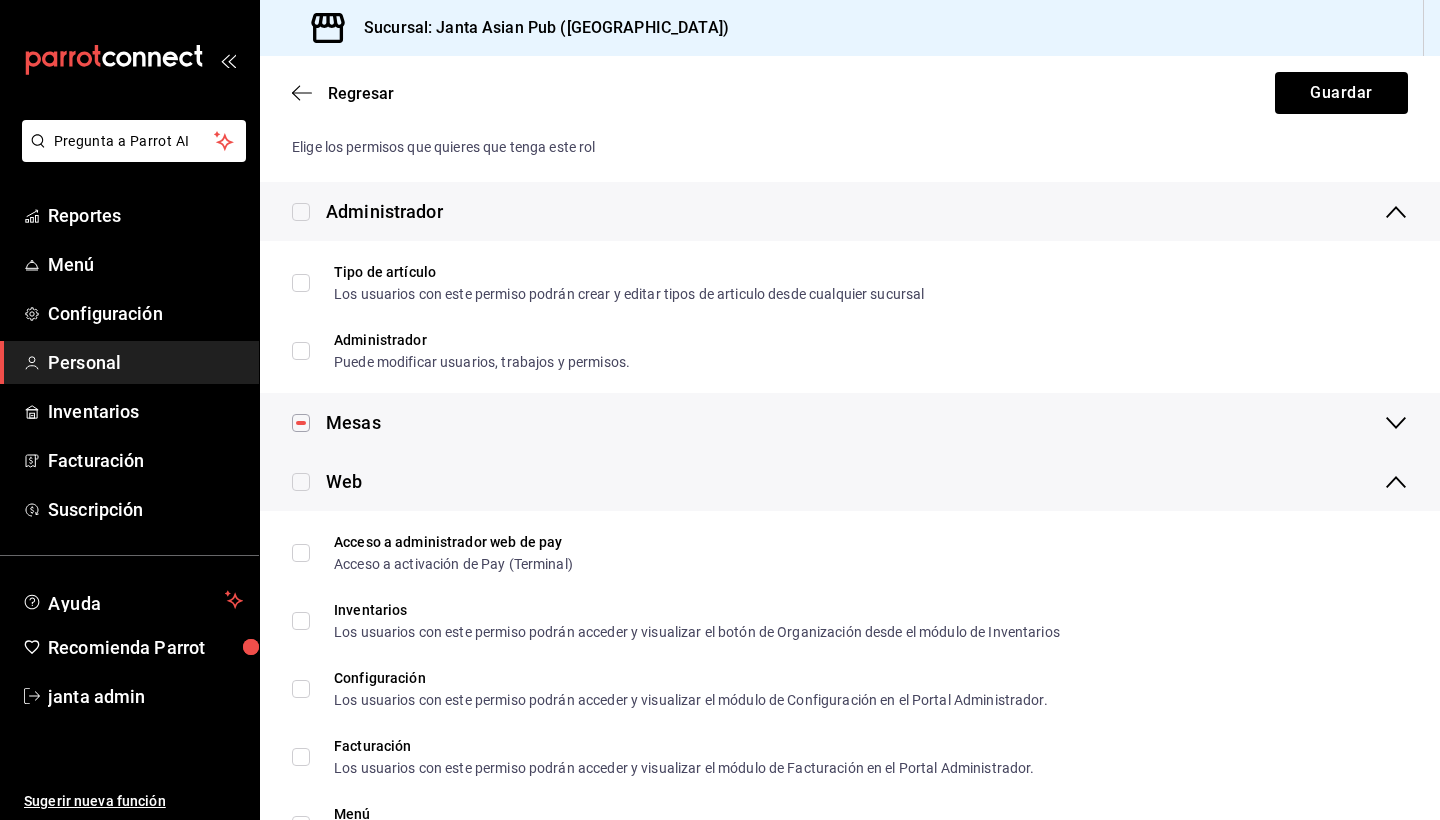 click on "Mesas" at bounding box center [353, 422] 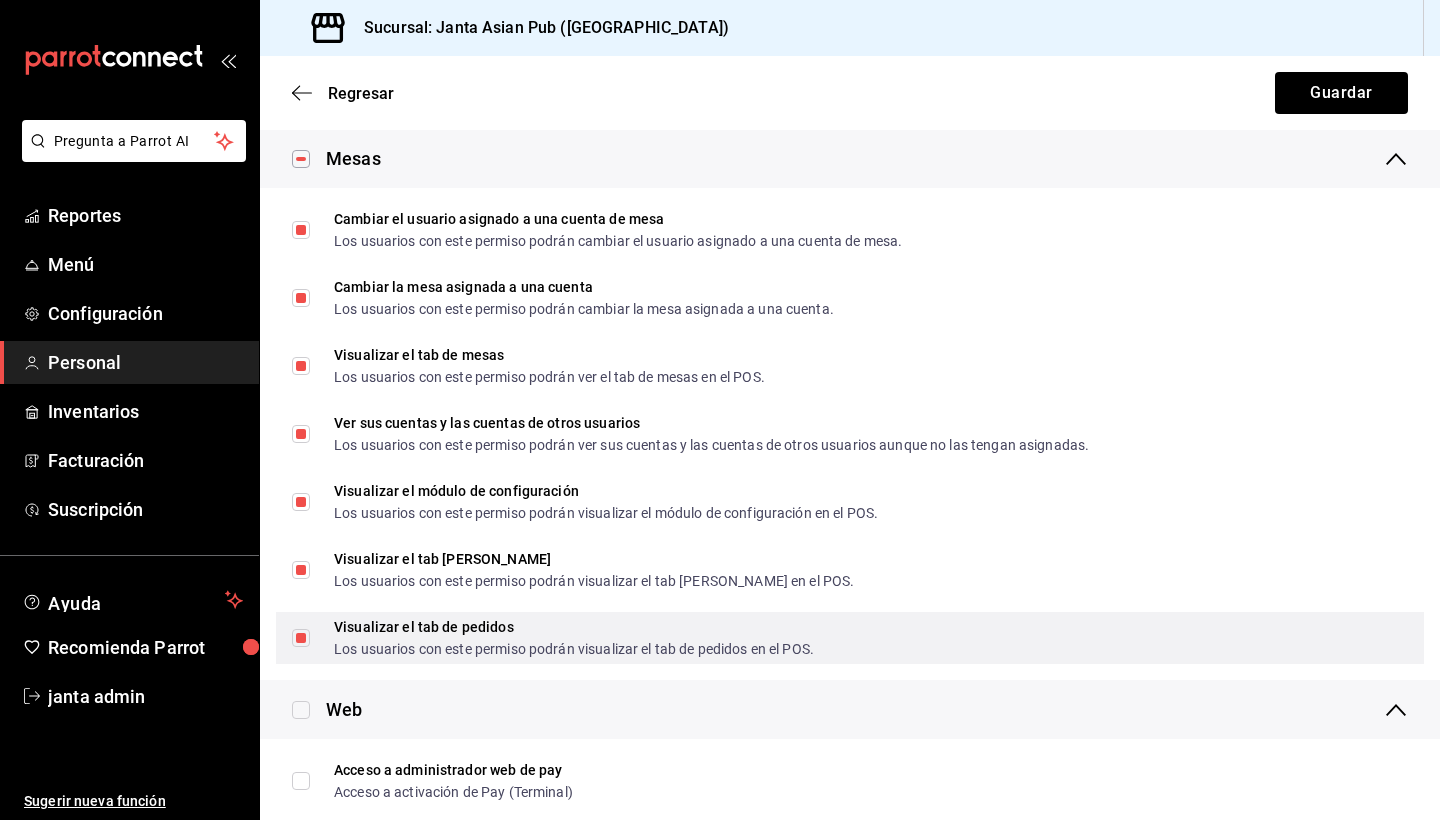 scroll, scrollTop: 729, scrollLeft: 0, axis: vertical 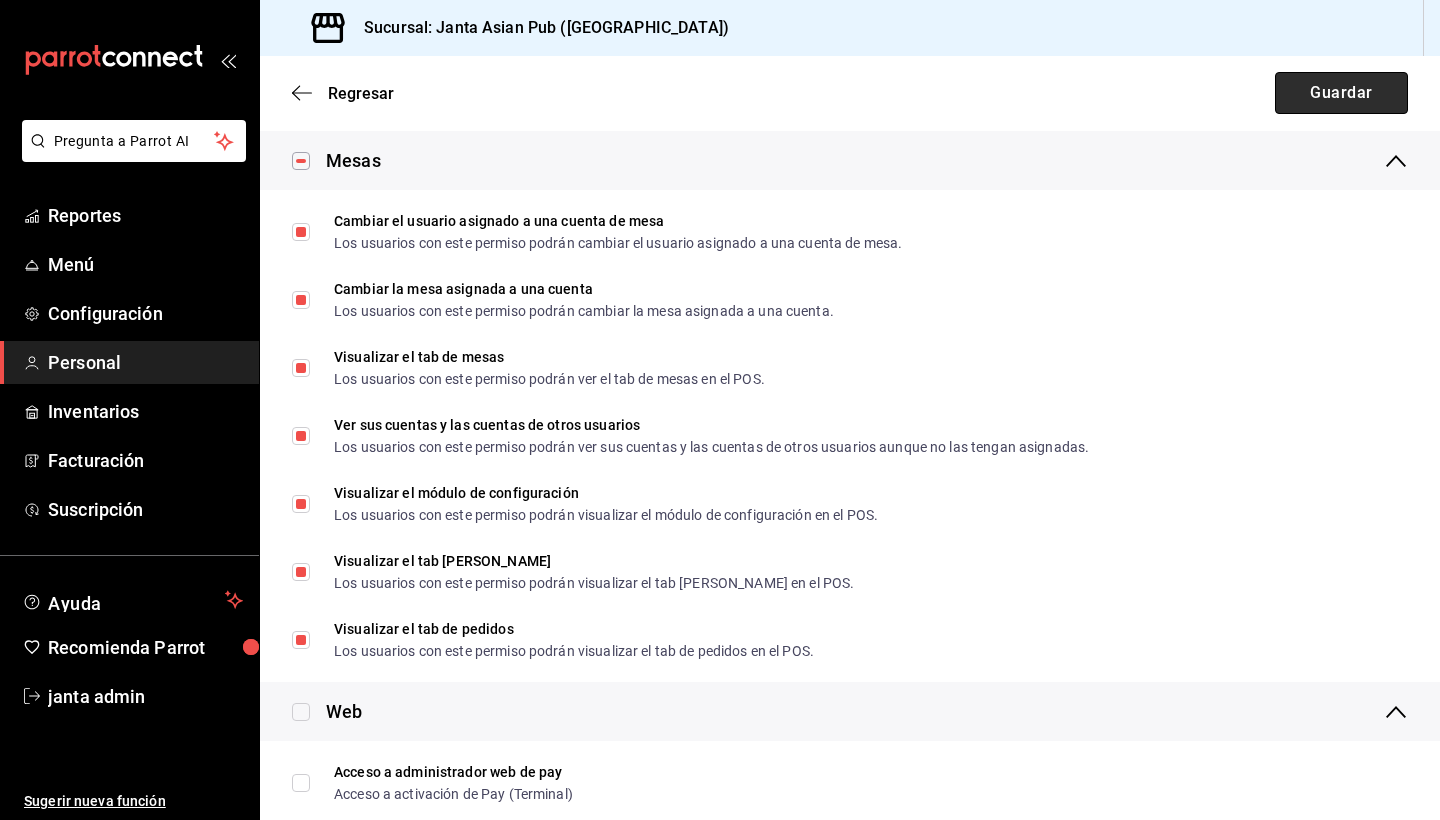 click on "Guardar" at bounding box center (1341, 93) 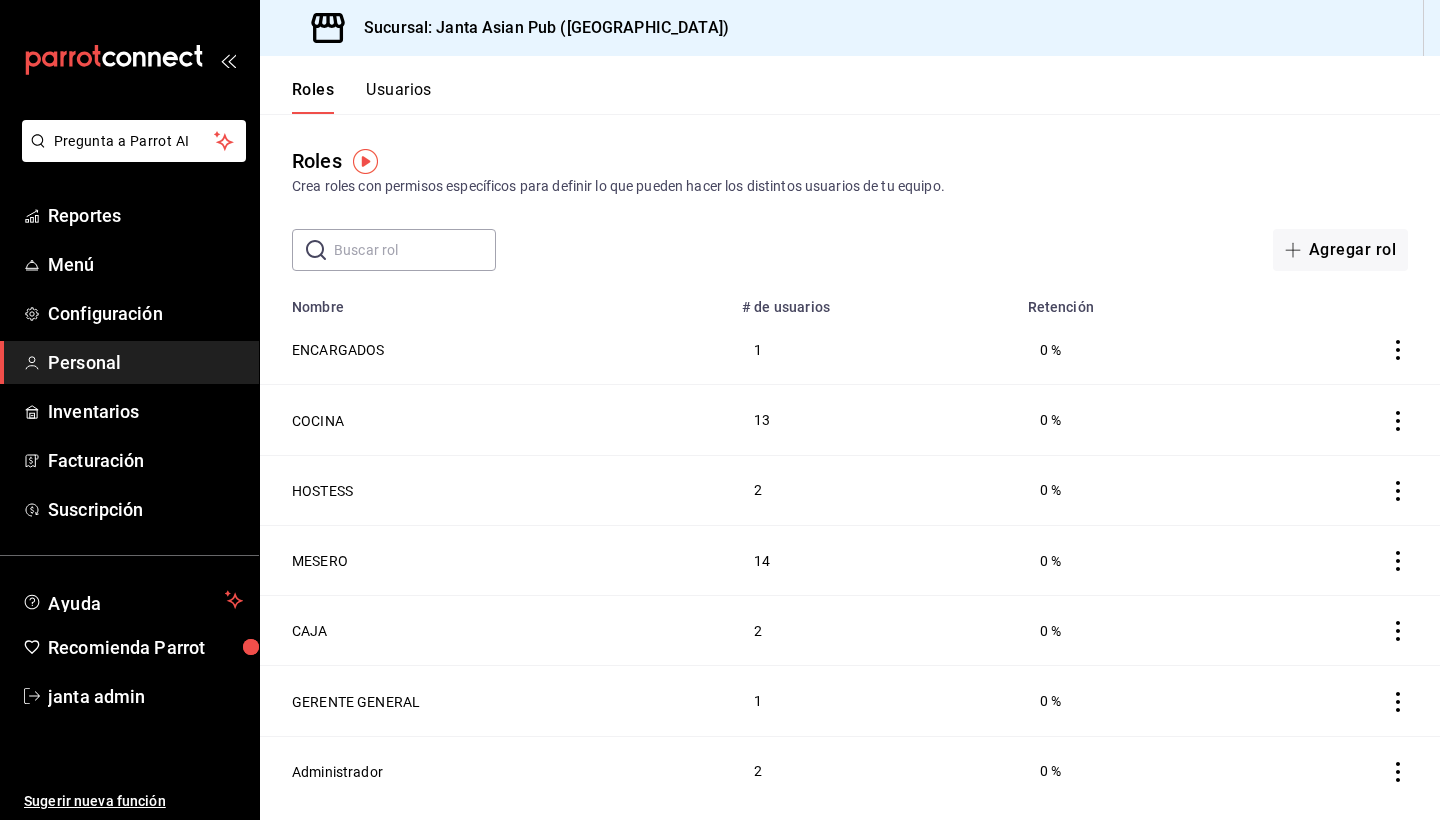 click on "Personal" at bounding box center [145, 362] 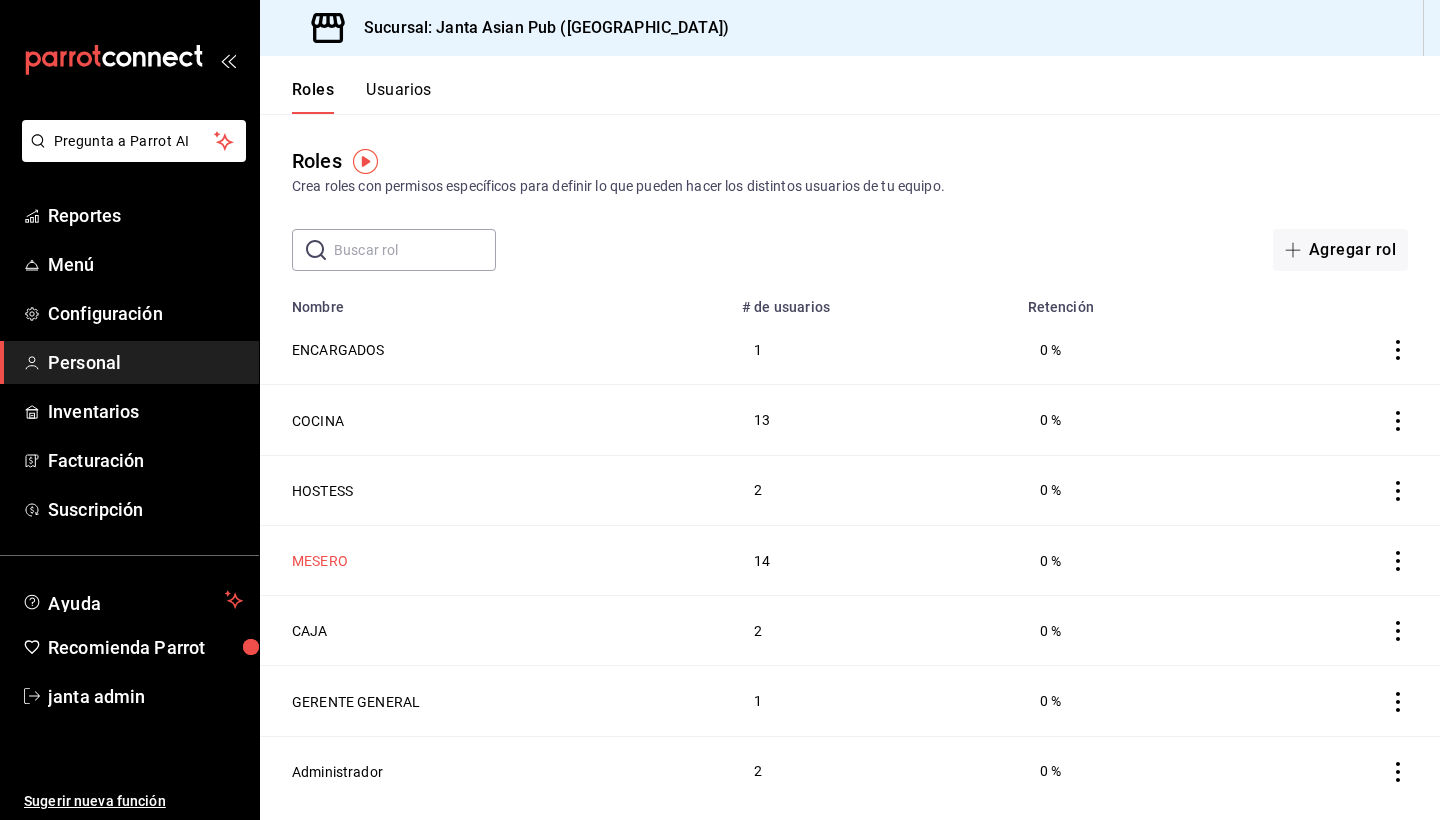 click on "MESERO" at bounding box center (320, 561) 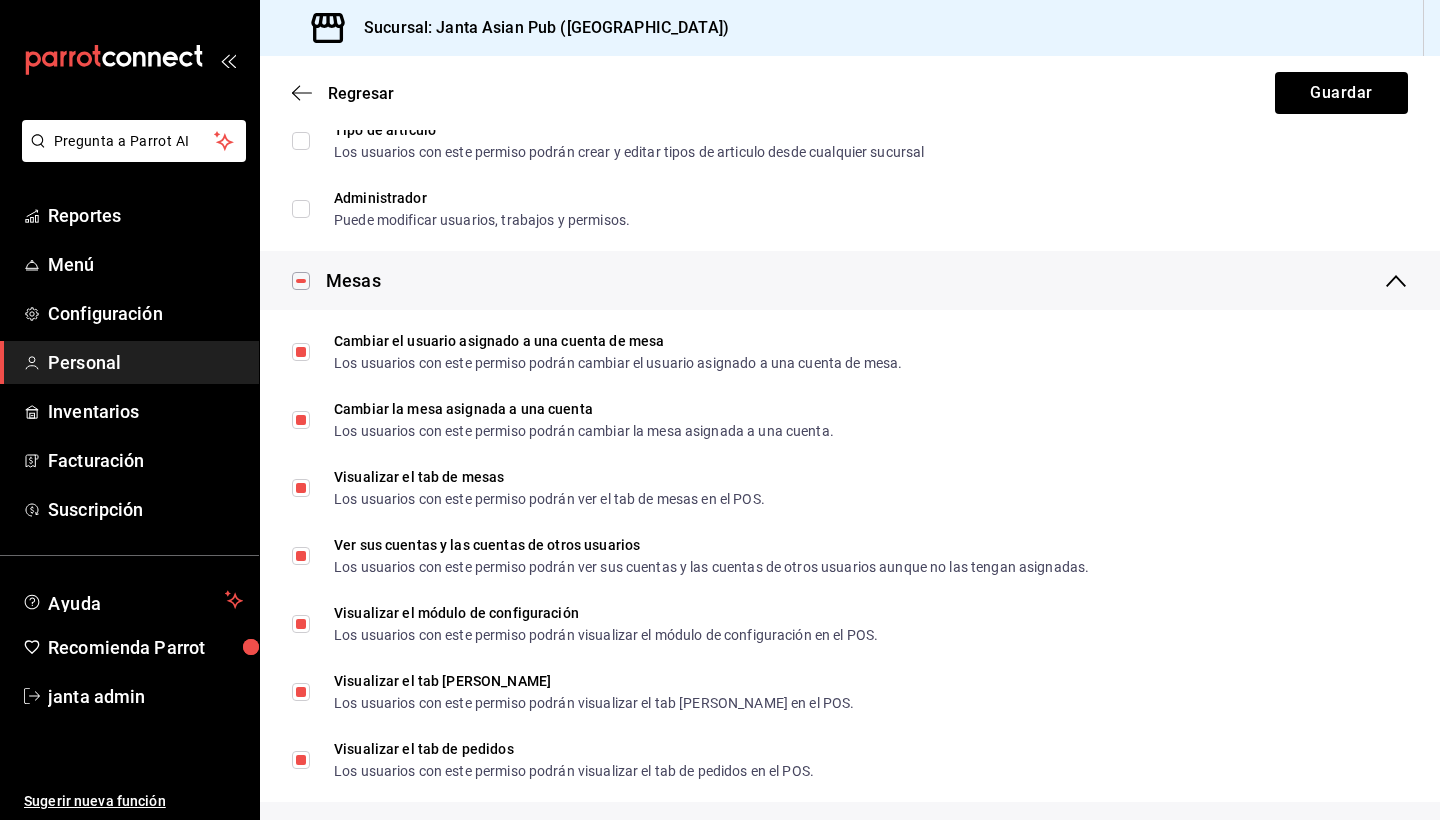 scroll, scrollTop: 738, scrollLeft: 0, axis: vertical 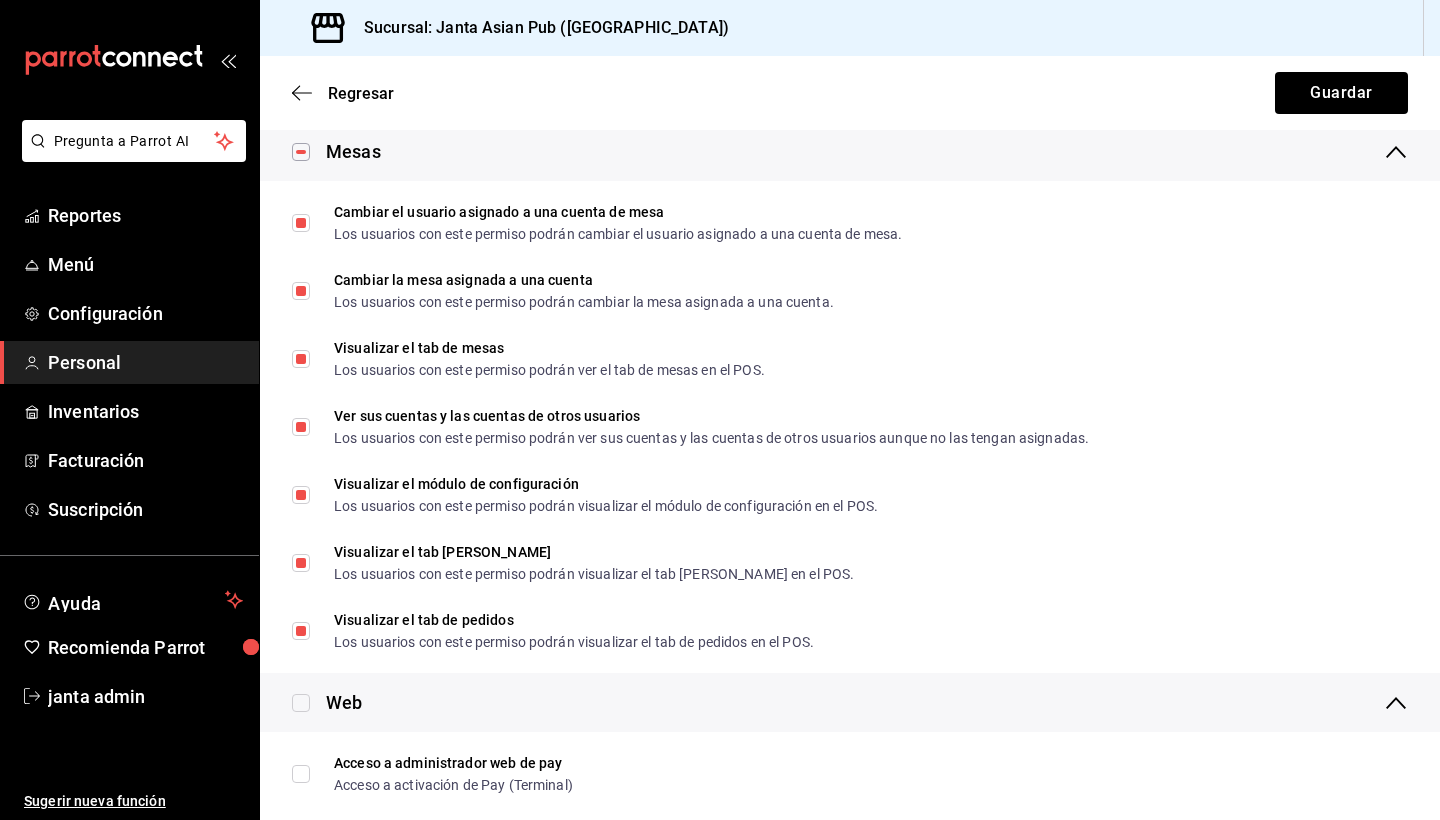 click at bounding box center (301, 152) 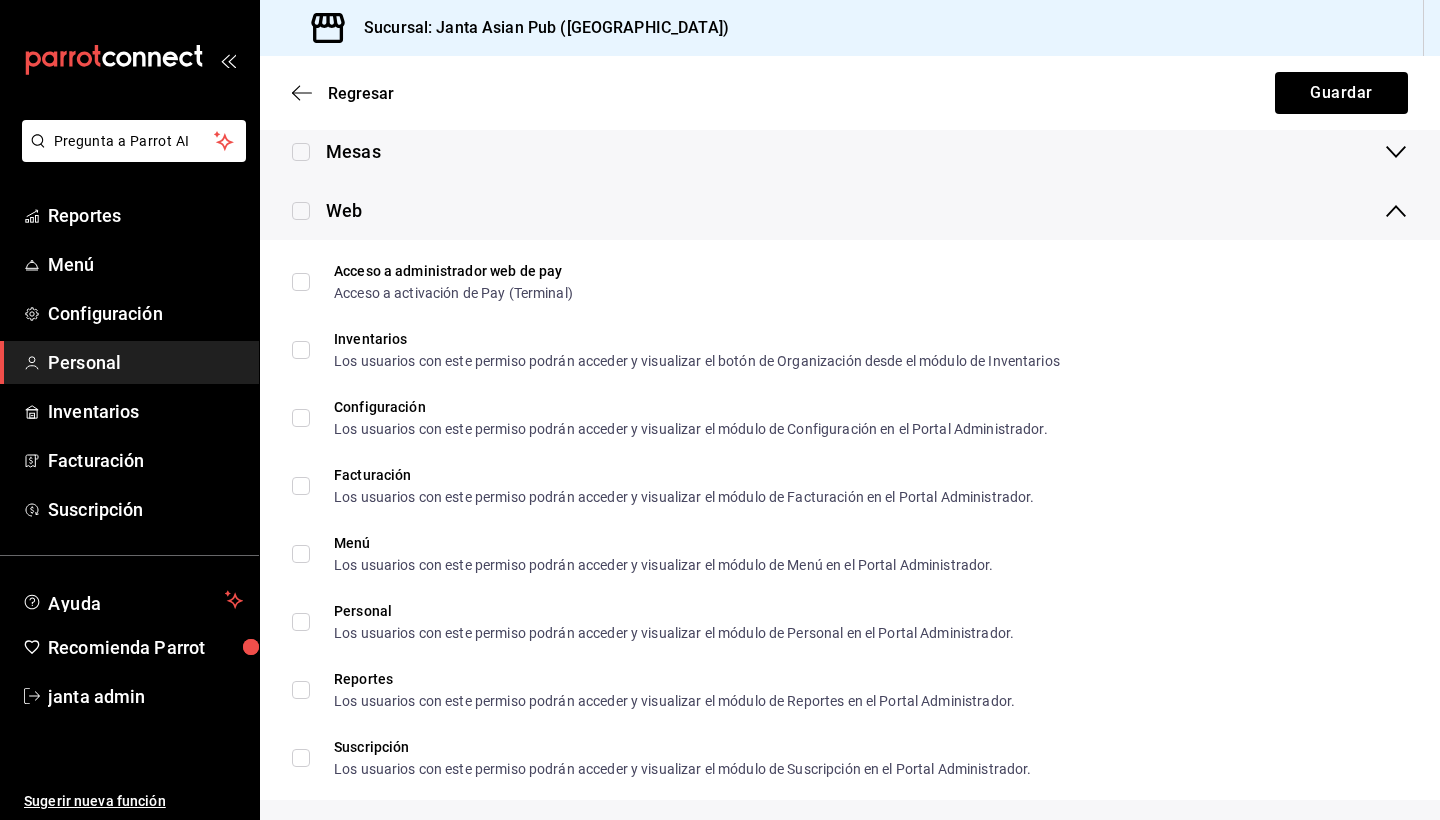click at bounding box center [301, 152] 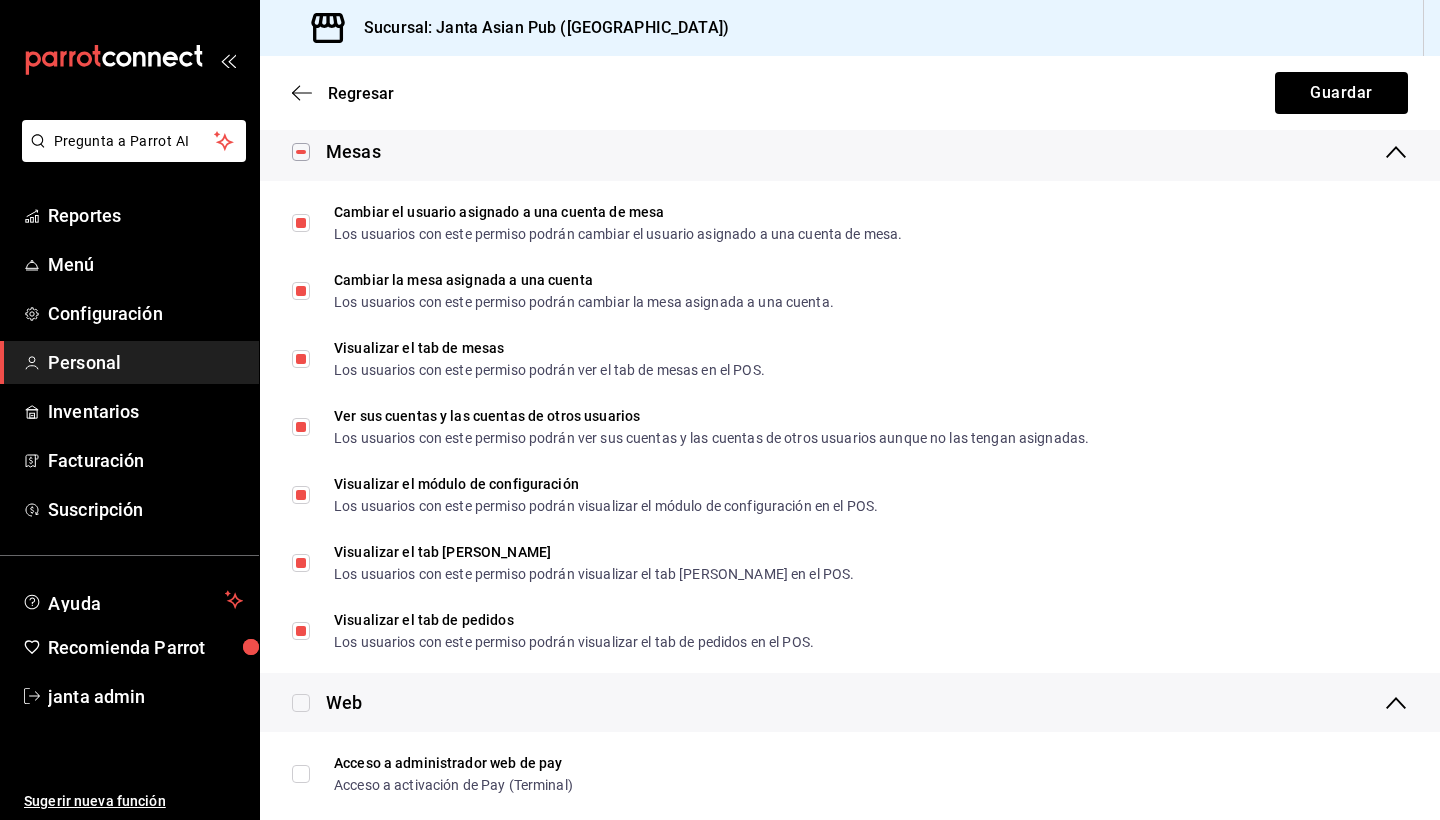 click on "Mesas" at bounding box center (353, 151) 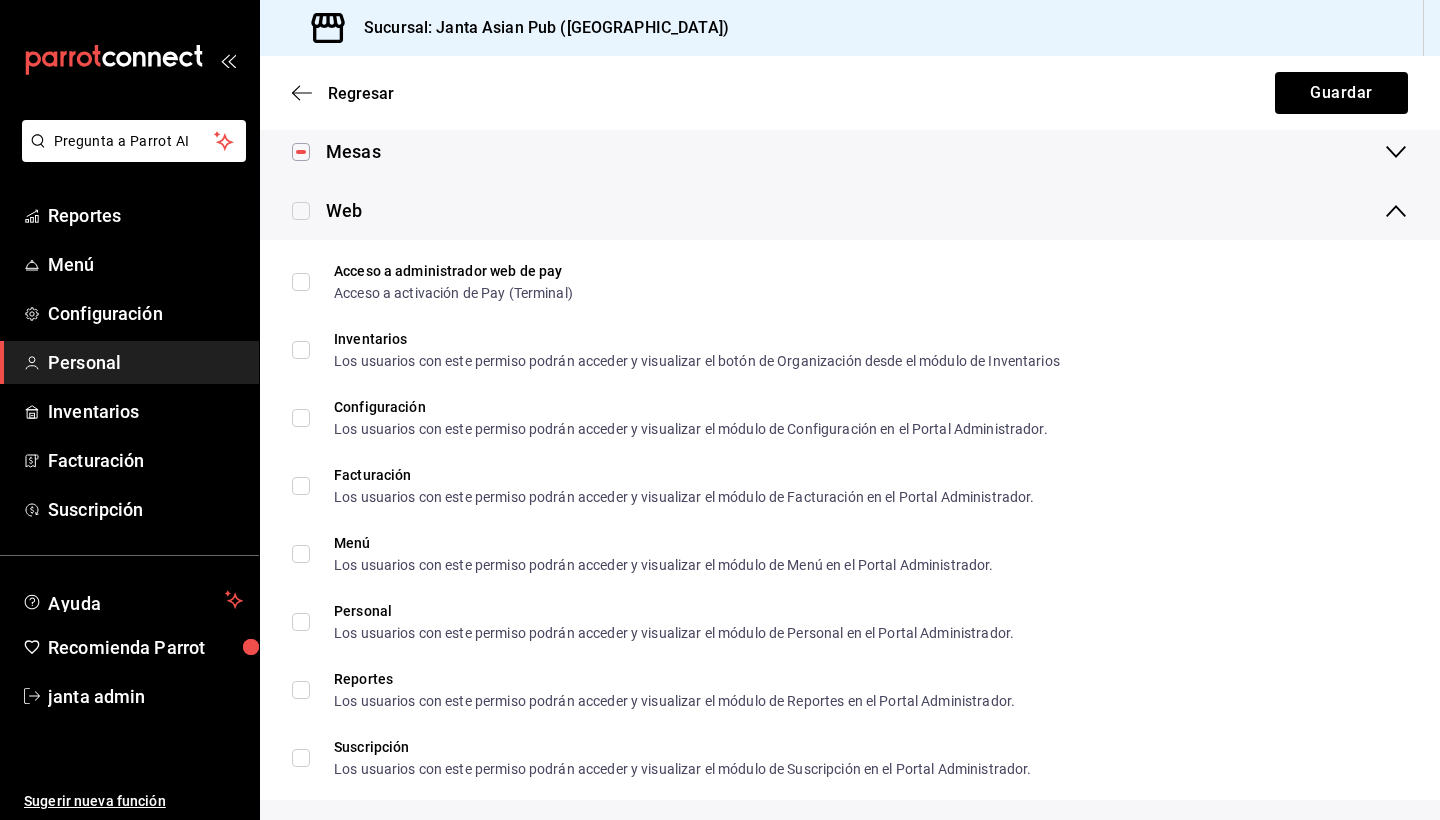 click on "Mesas" at bounding box center [336, 151] 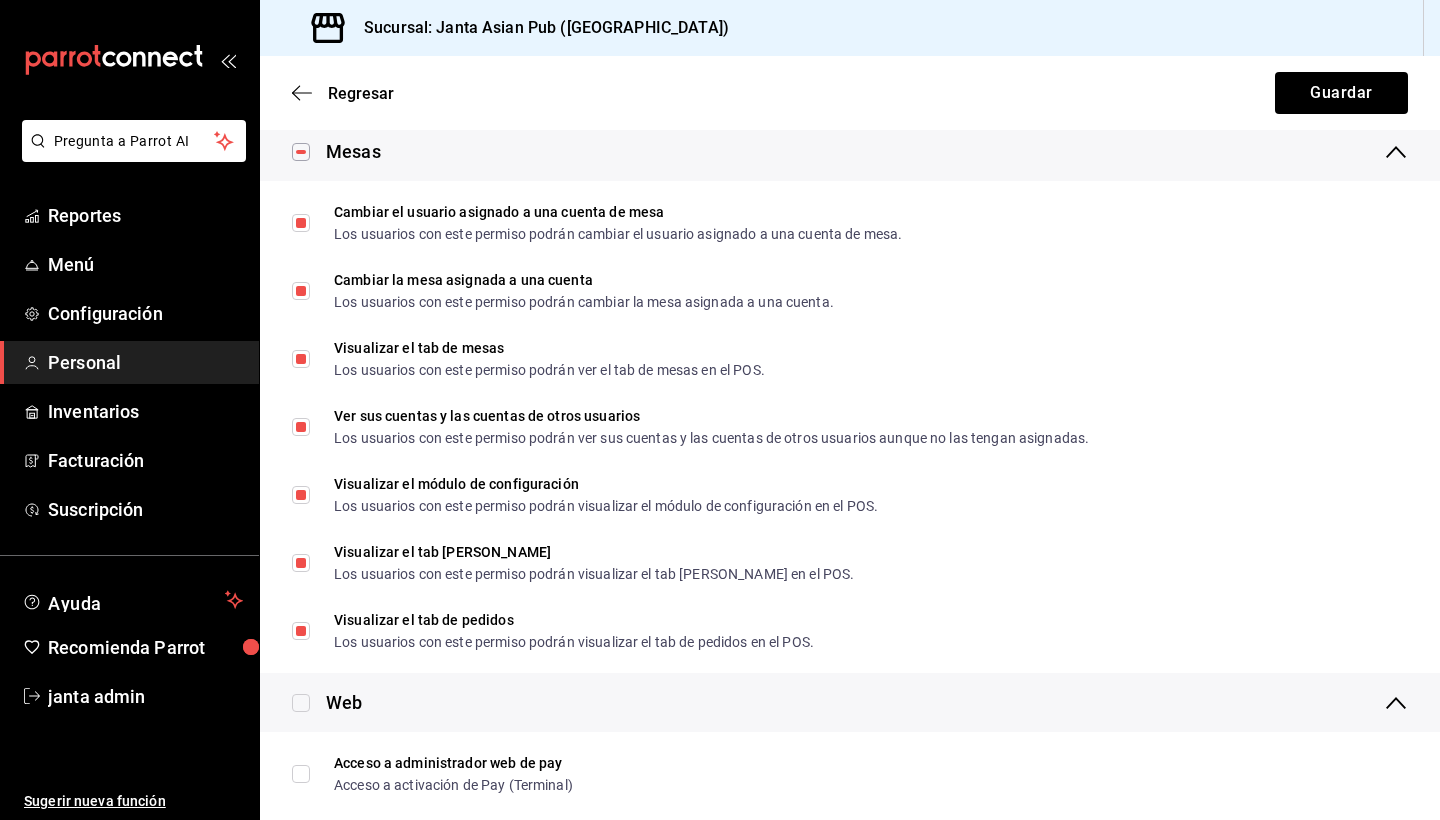 click at bounding box center (301, 152) 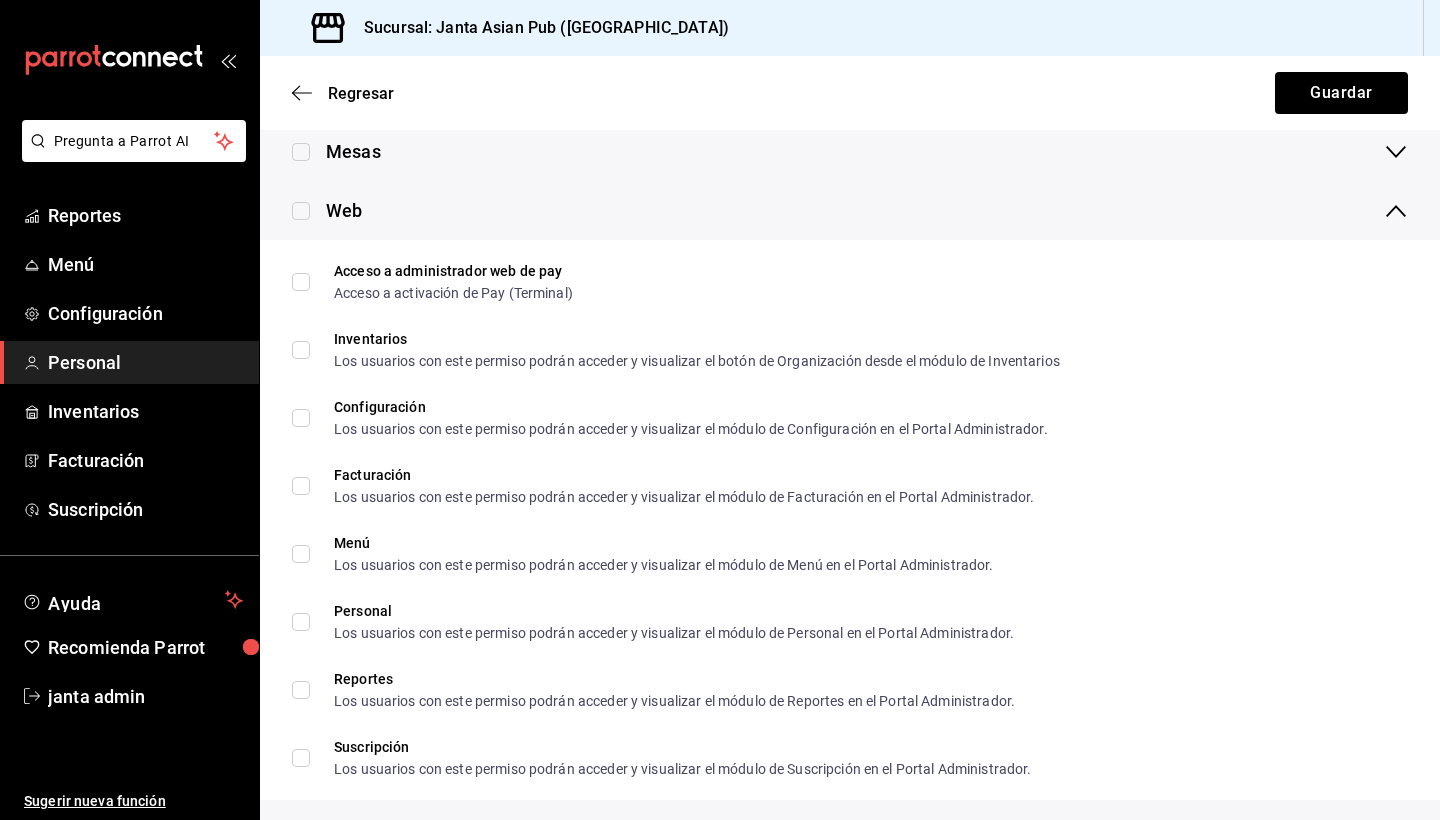 click on "Mesas" at bounding box center [353, 151] 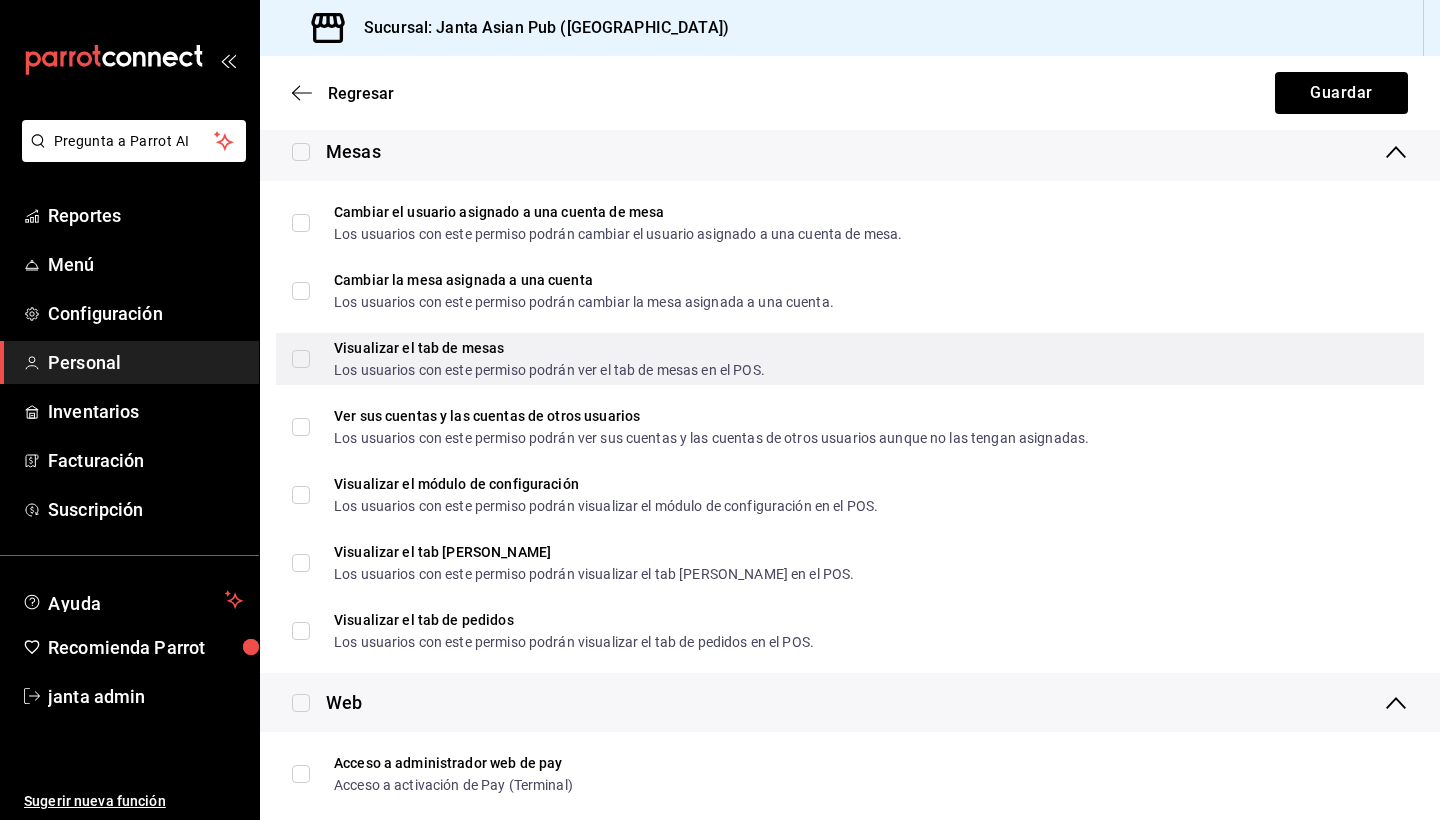 scroll, scrollTop: 780, scrollLeft: 0, axis: vertical 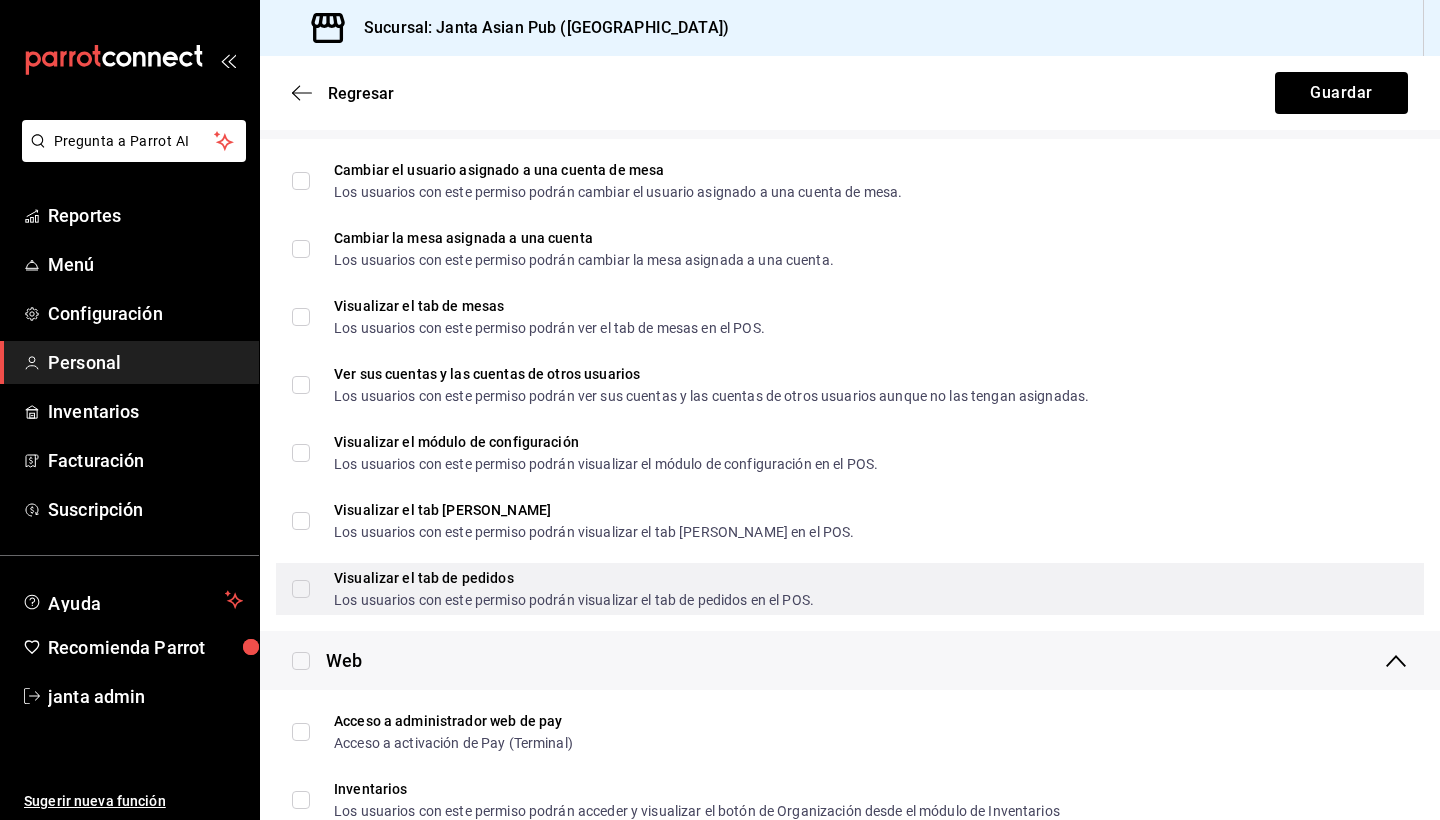 click on "Visualizar el tab de pedidos Los usuarios con este permiso podrán visualizar el tab de pedidos en el POS." at bounding box center [562, 589] 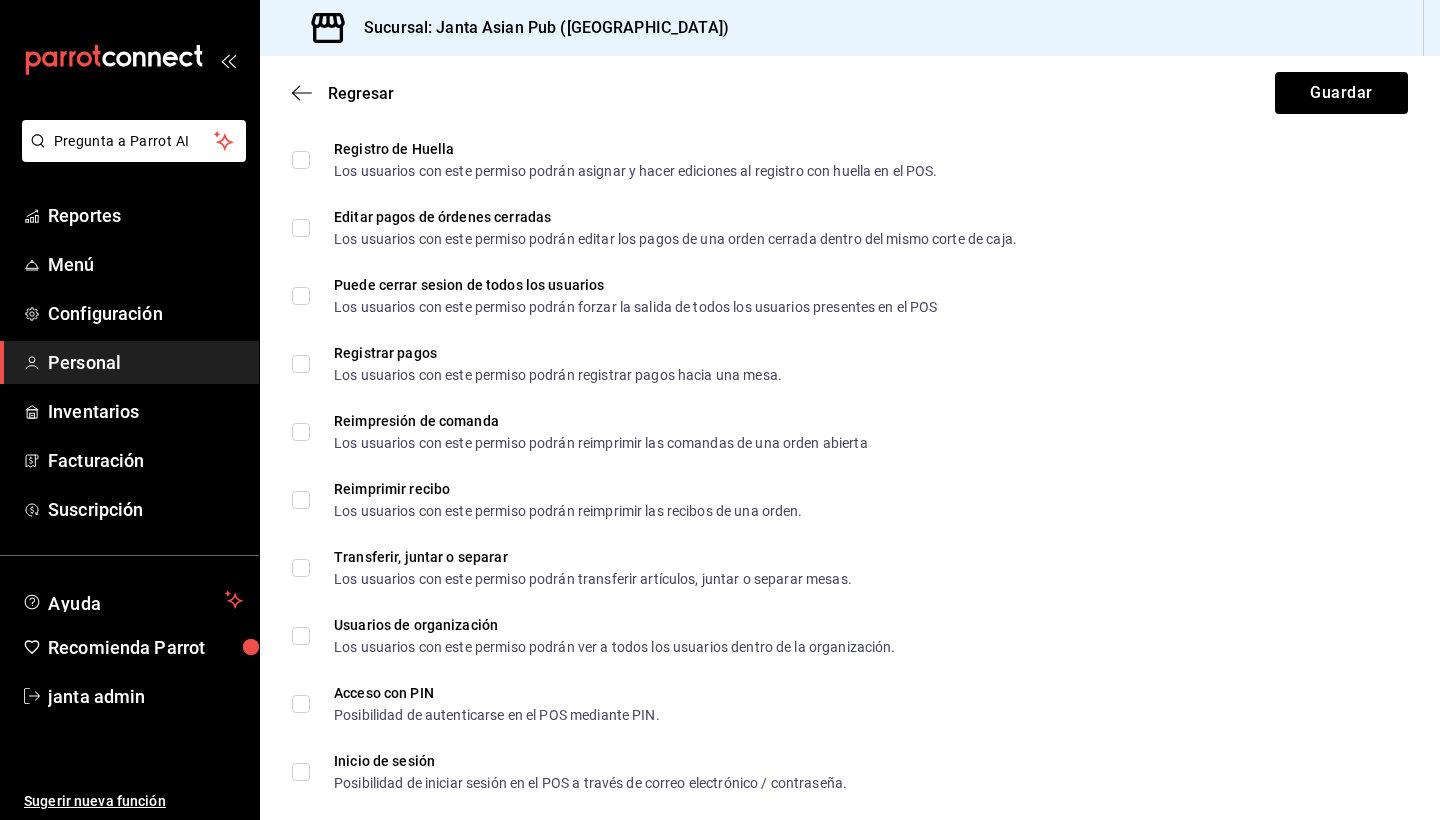 scroll, scrollTop: 3530, scrollLeft: 0, axis: vertical 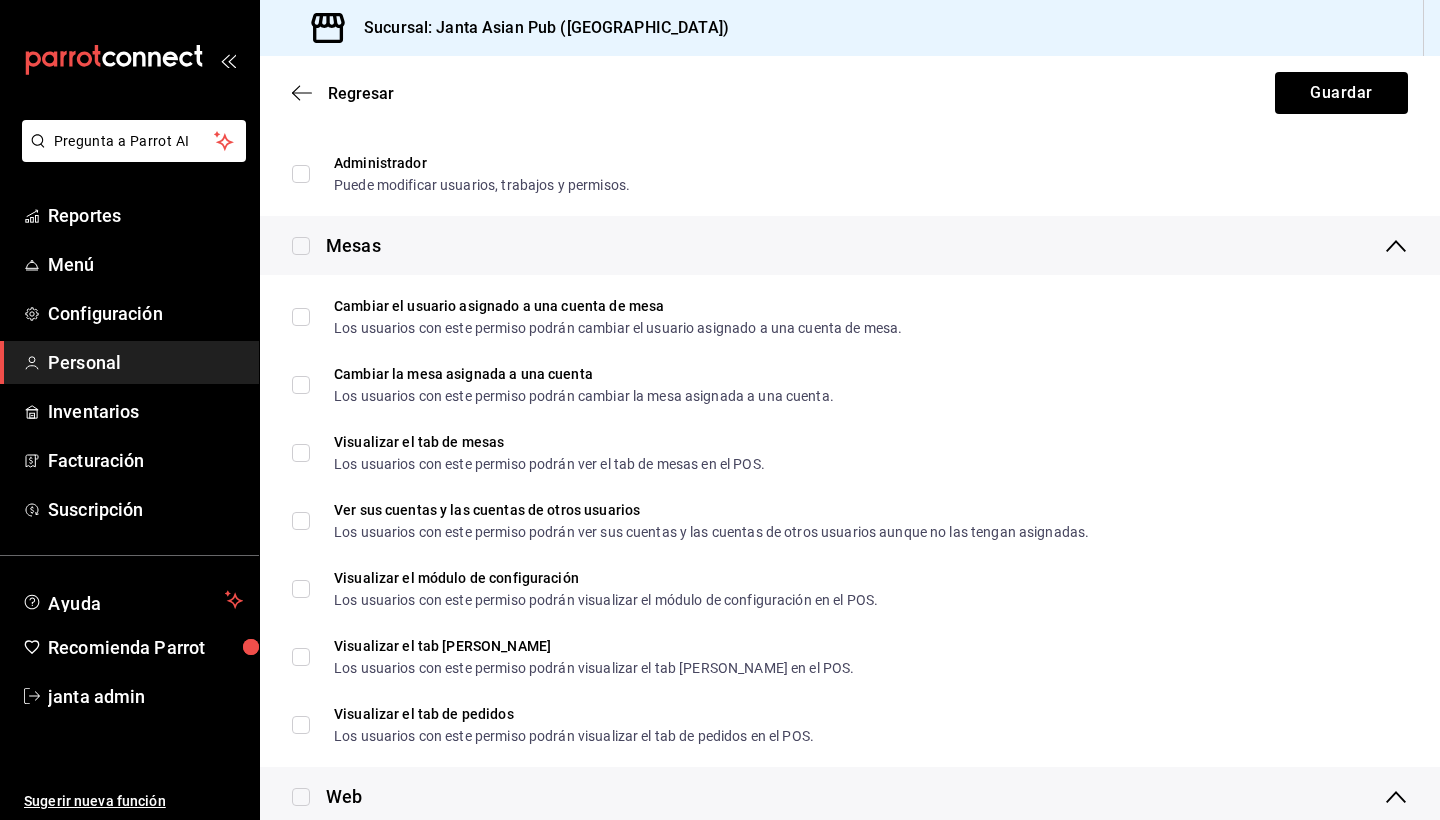 click at bounding box center (301, 246) 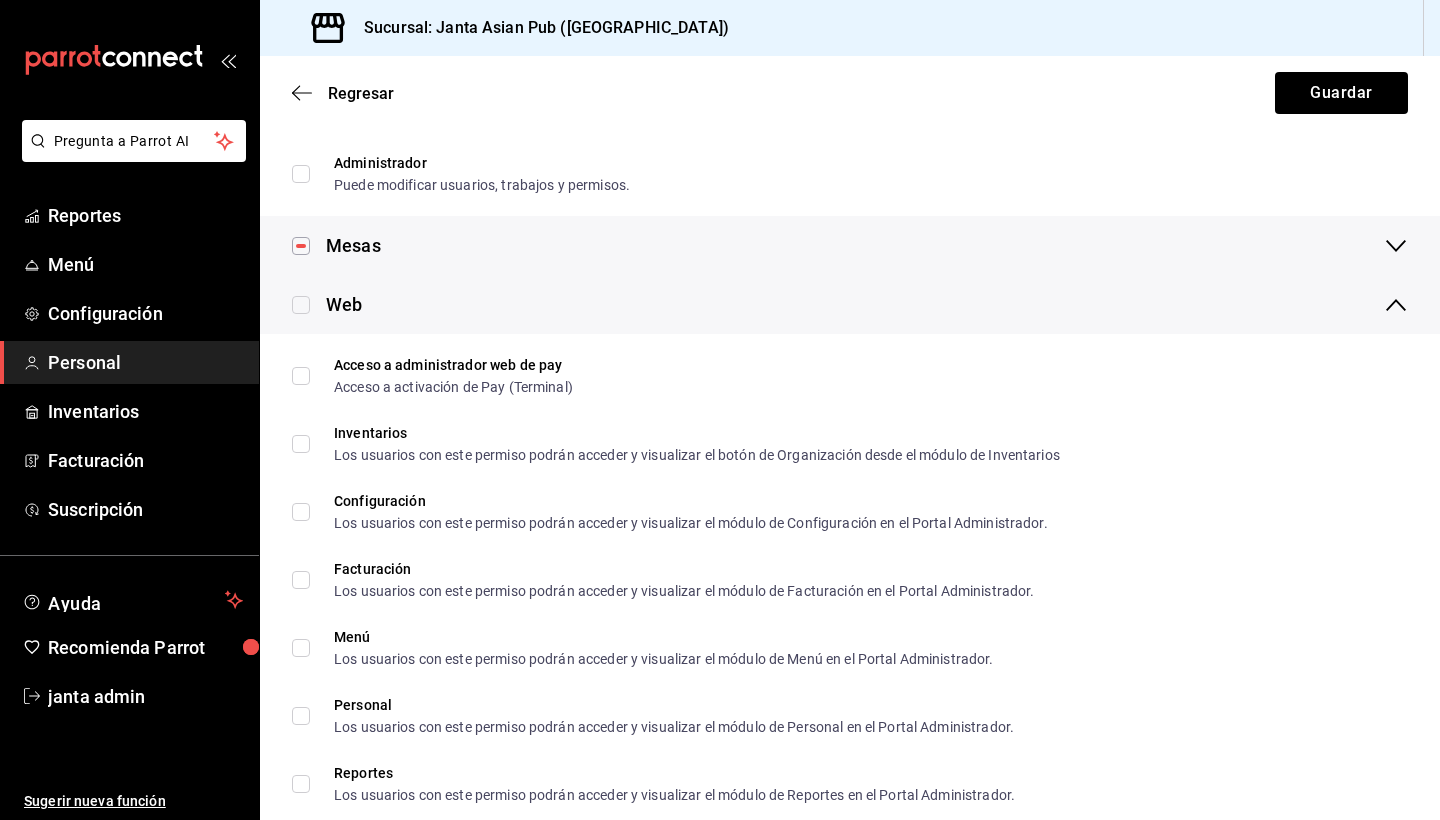 click at bounding box center [301, 246] 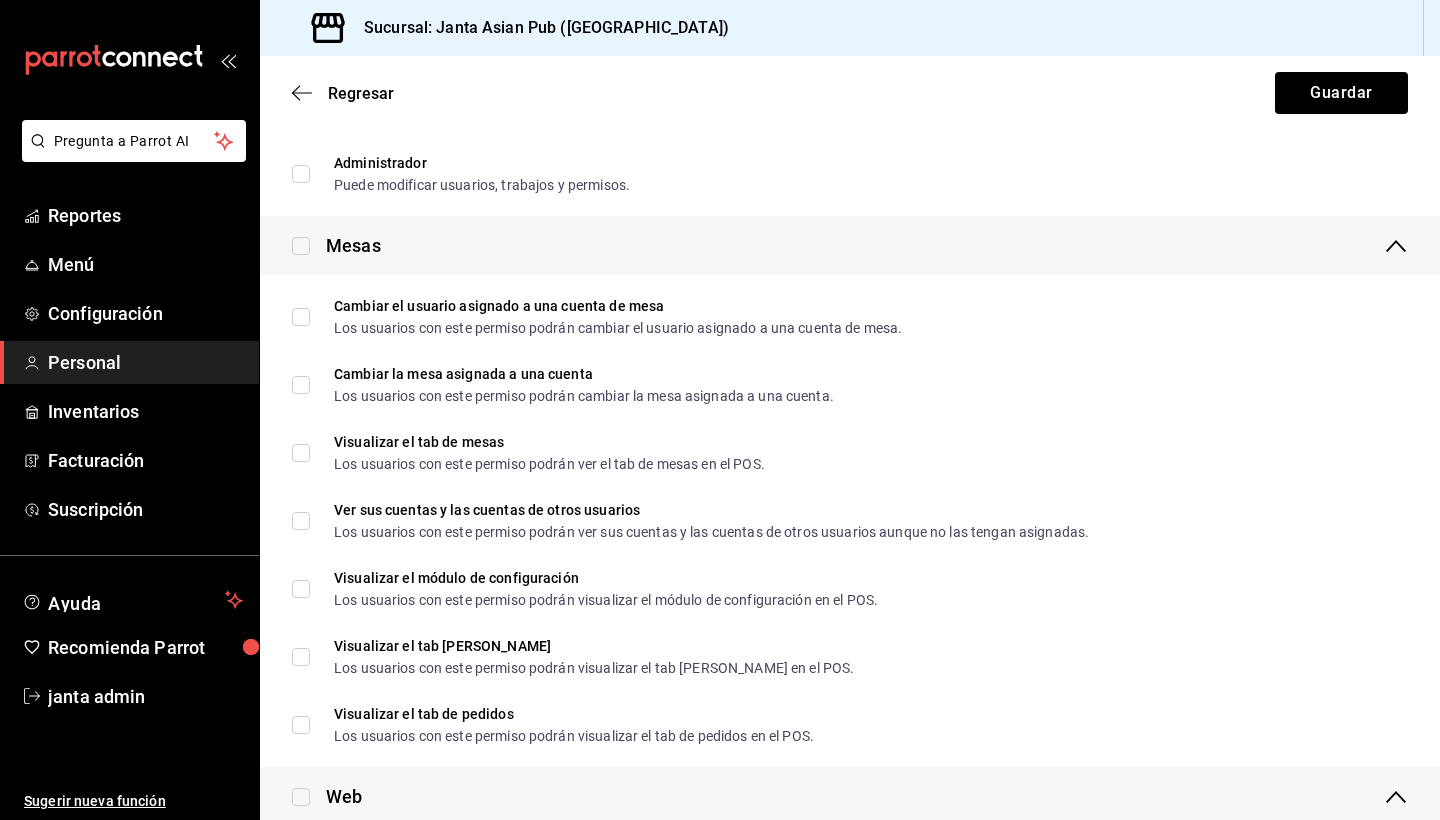 click at bounding box center [301, 246] 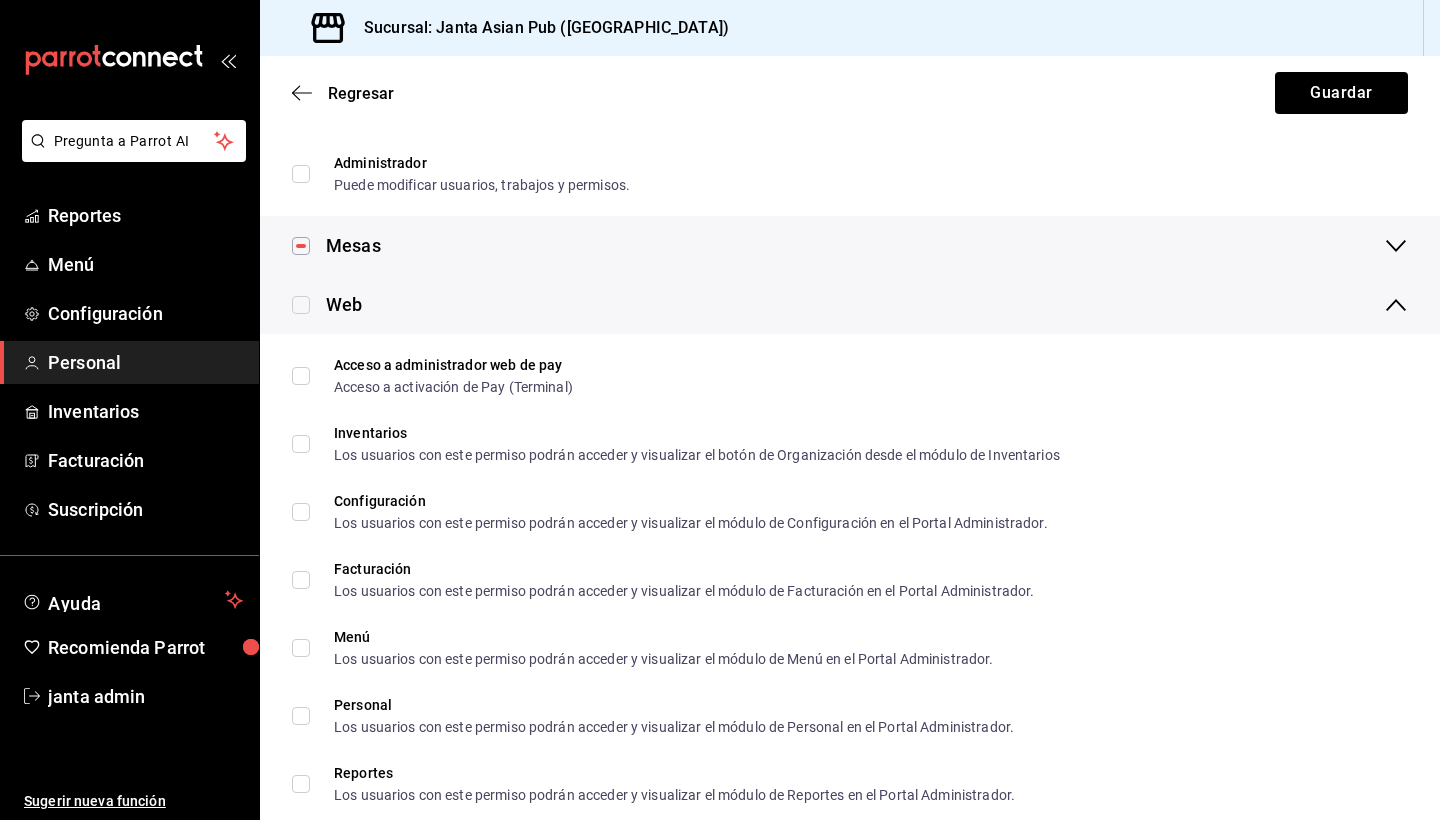 click on "Mesas" at bounding box center (353, 245) 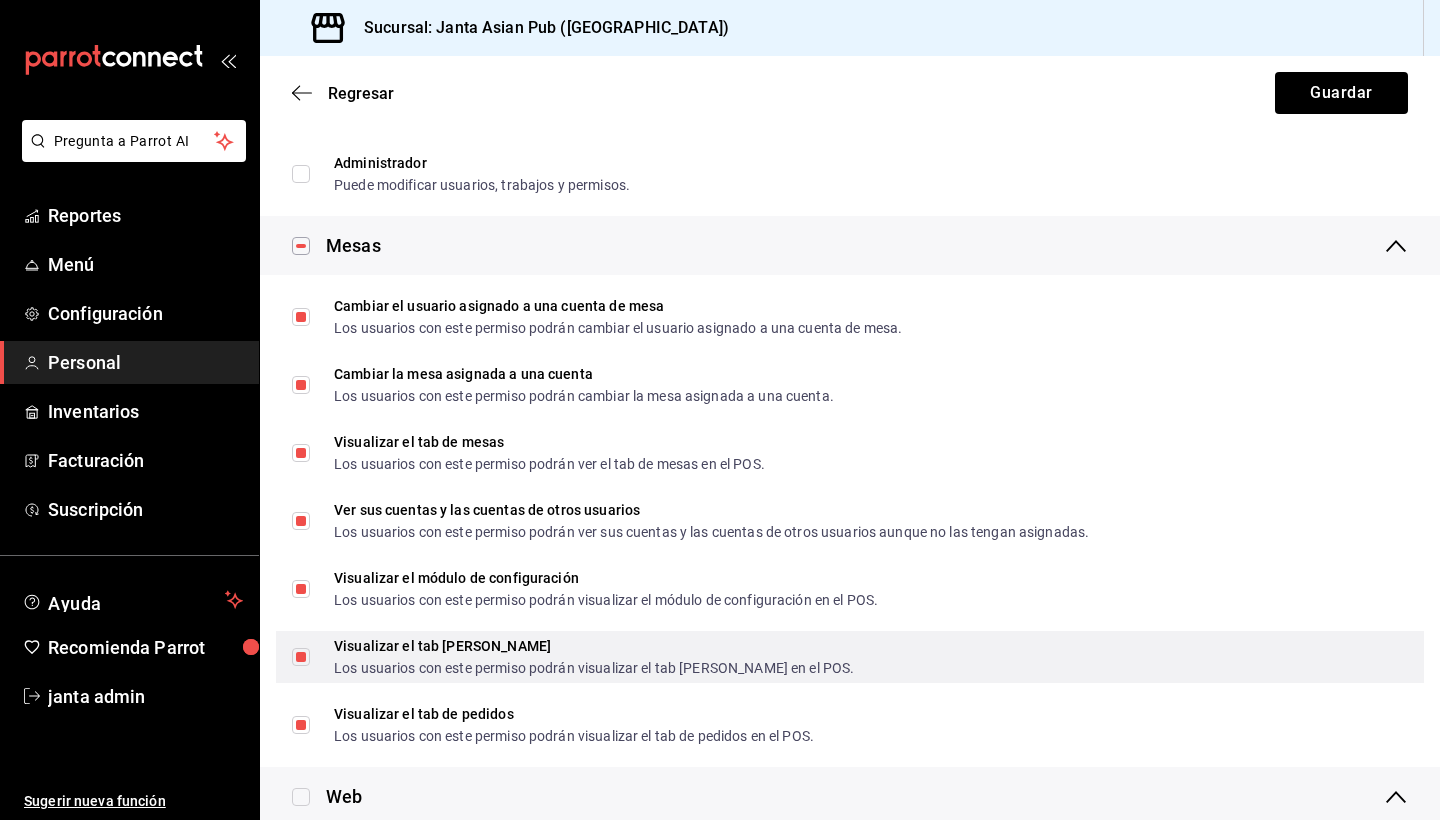 click on "Visualizar el tab de cajas Los usuarios con este permiso podrán visualizar el tab de cajas en el POS." at bounding box center (301, 657) 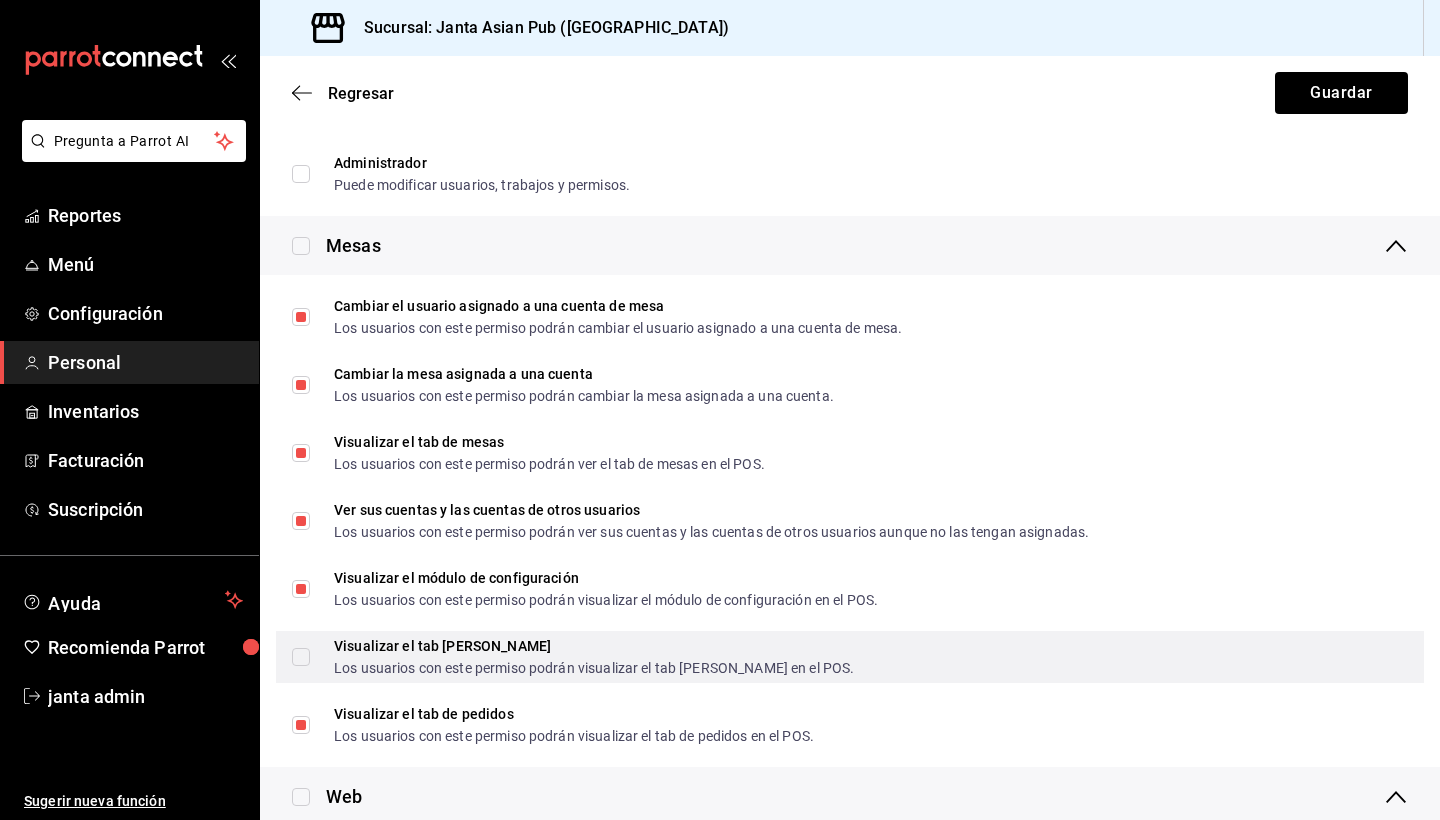 checkbox on "false" 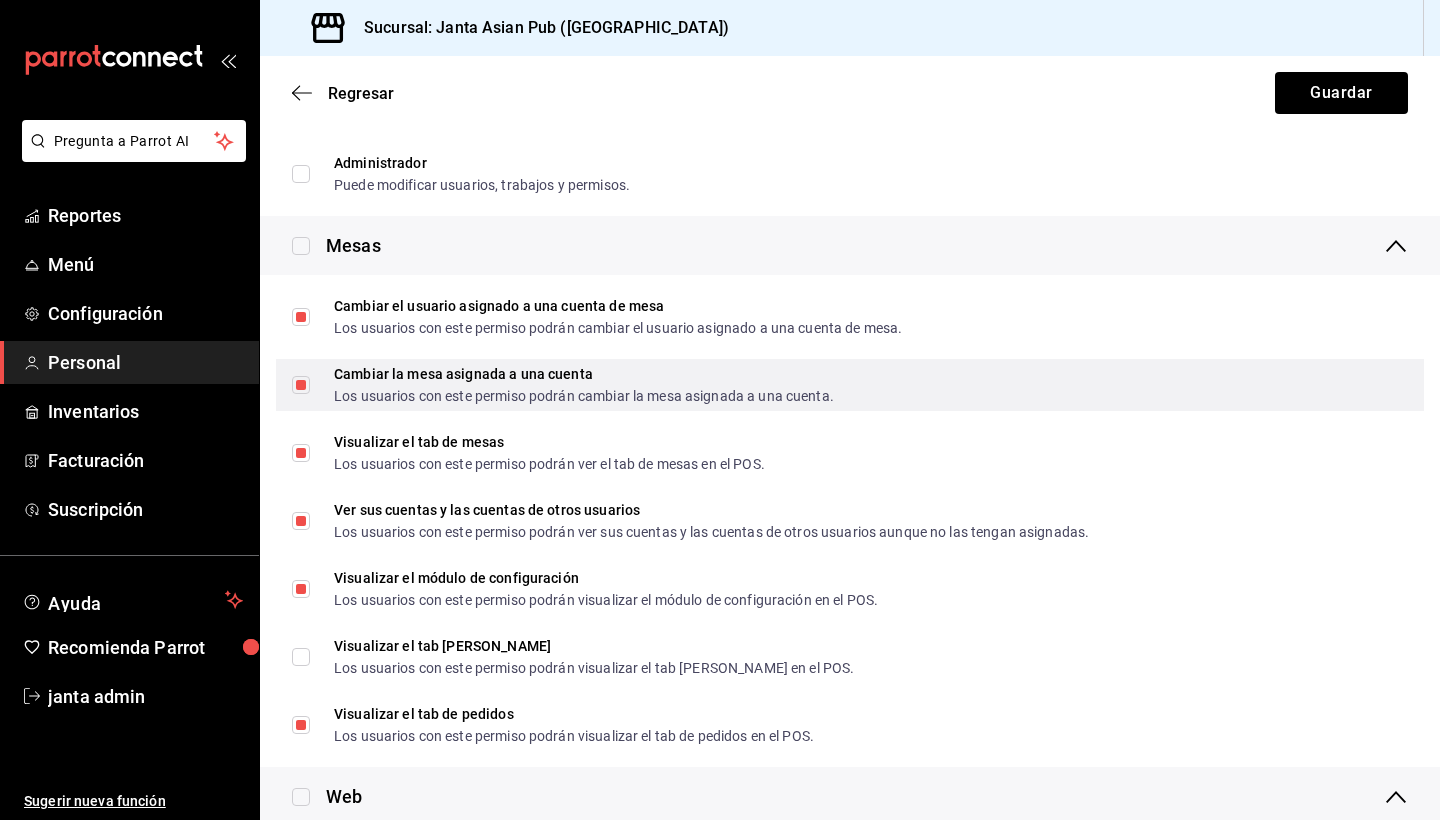 click on "Cambiar la mesa asignada a una cuenta Los usuarios con este permiso podrán cambiar la mesa asignada a una cuenta." at bounding box center [301, 385] 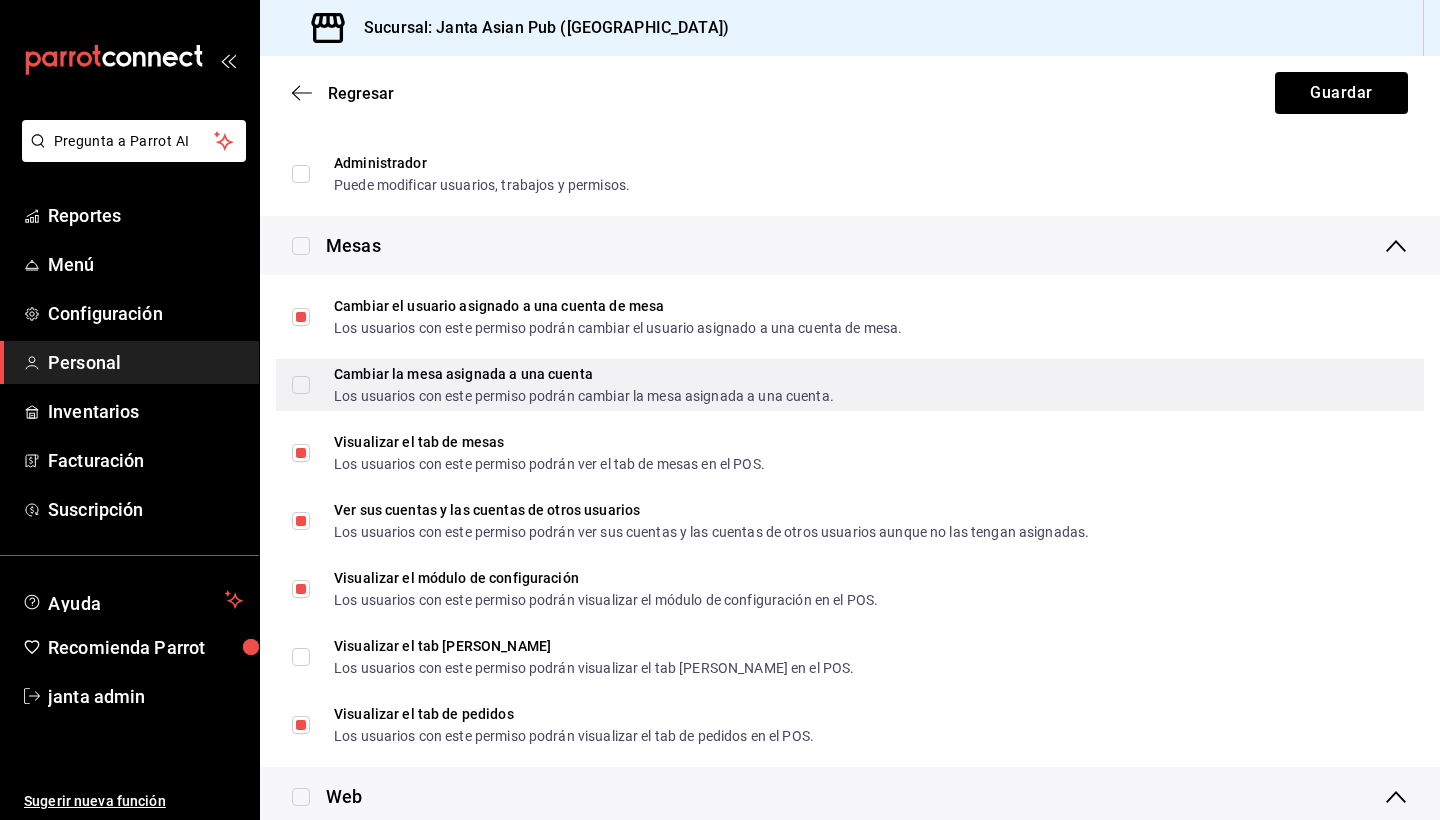 click on "Cambiar la mesa asignada a una cuenta Los usuarios con este permiso podrán cambiar la mesa asignada a una cuenta." at bounding box center (572, 385) 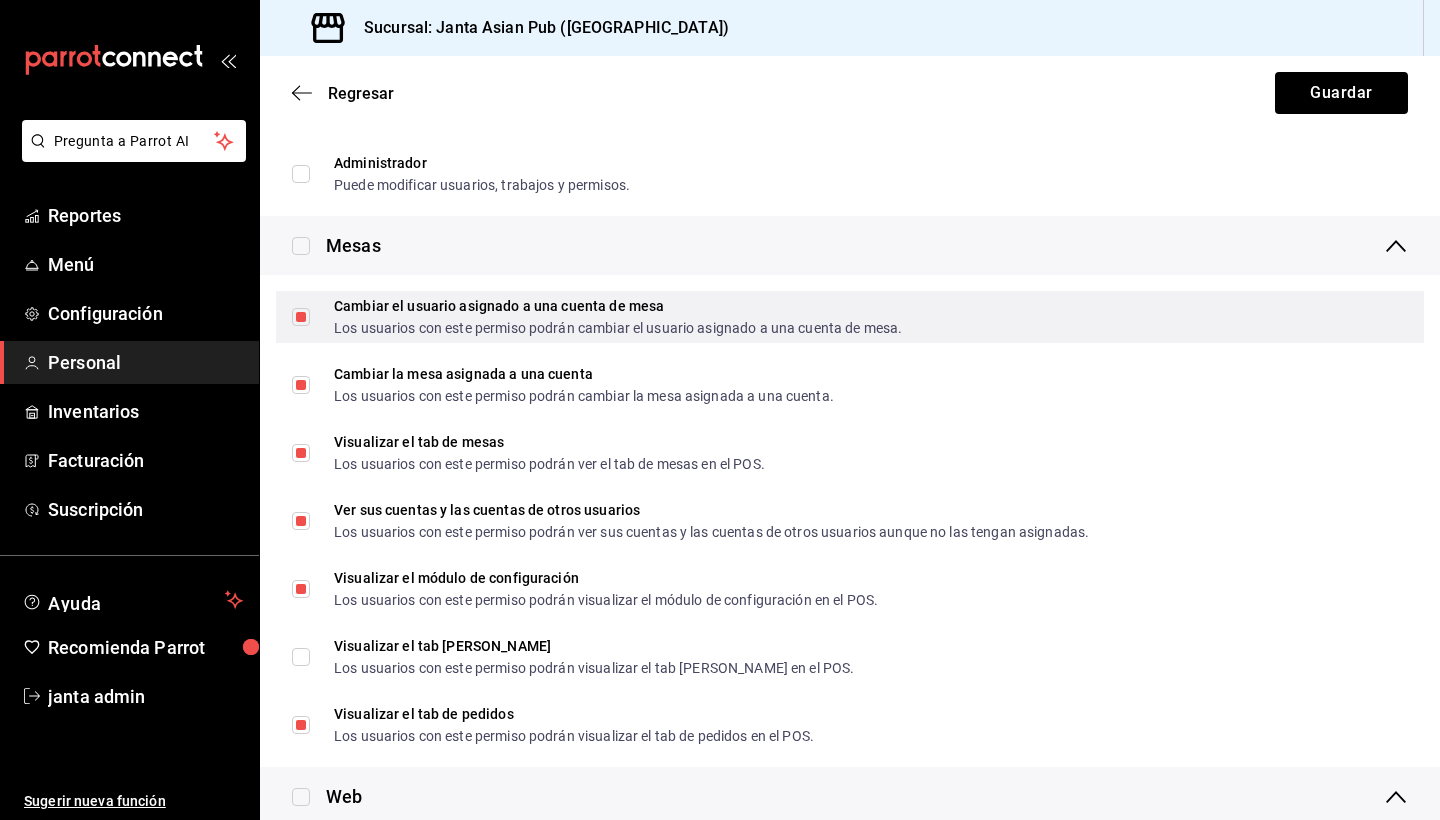 click on "Cambiar el usuario asignado a una cuenta de mesa Los usuarios con este permiso podrán cambiar el usuario asignado a una cuenta de mesa." at bounding box center [301, 317] 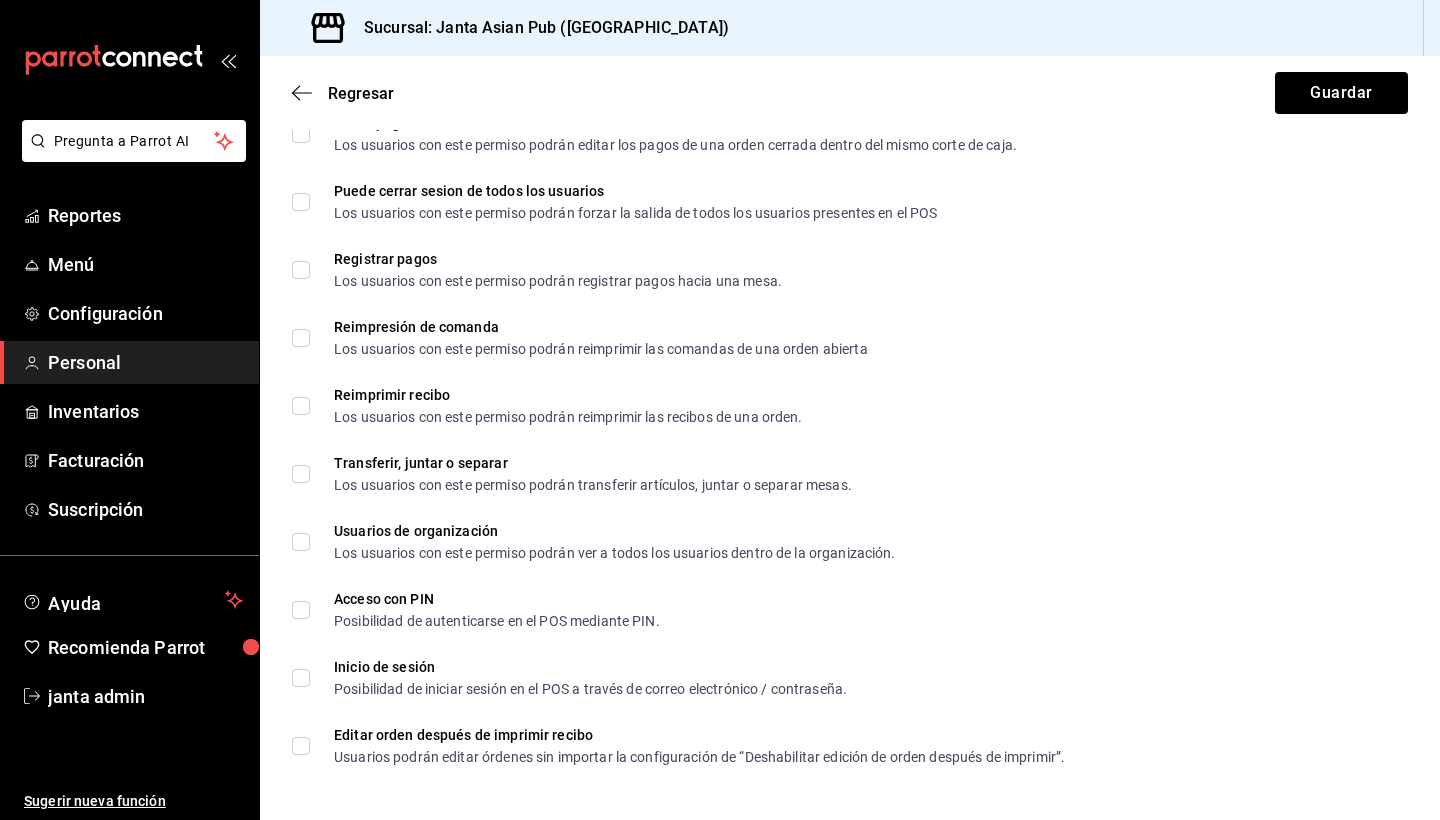 scroll, scrollTop: 3521, scrollLeft: 0, axis: vertical 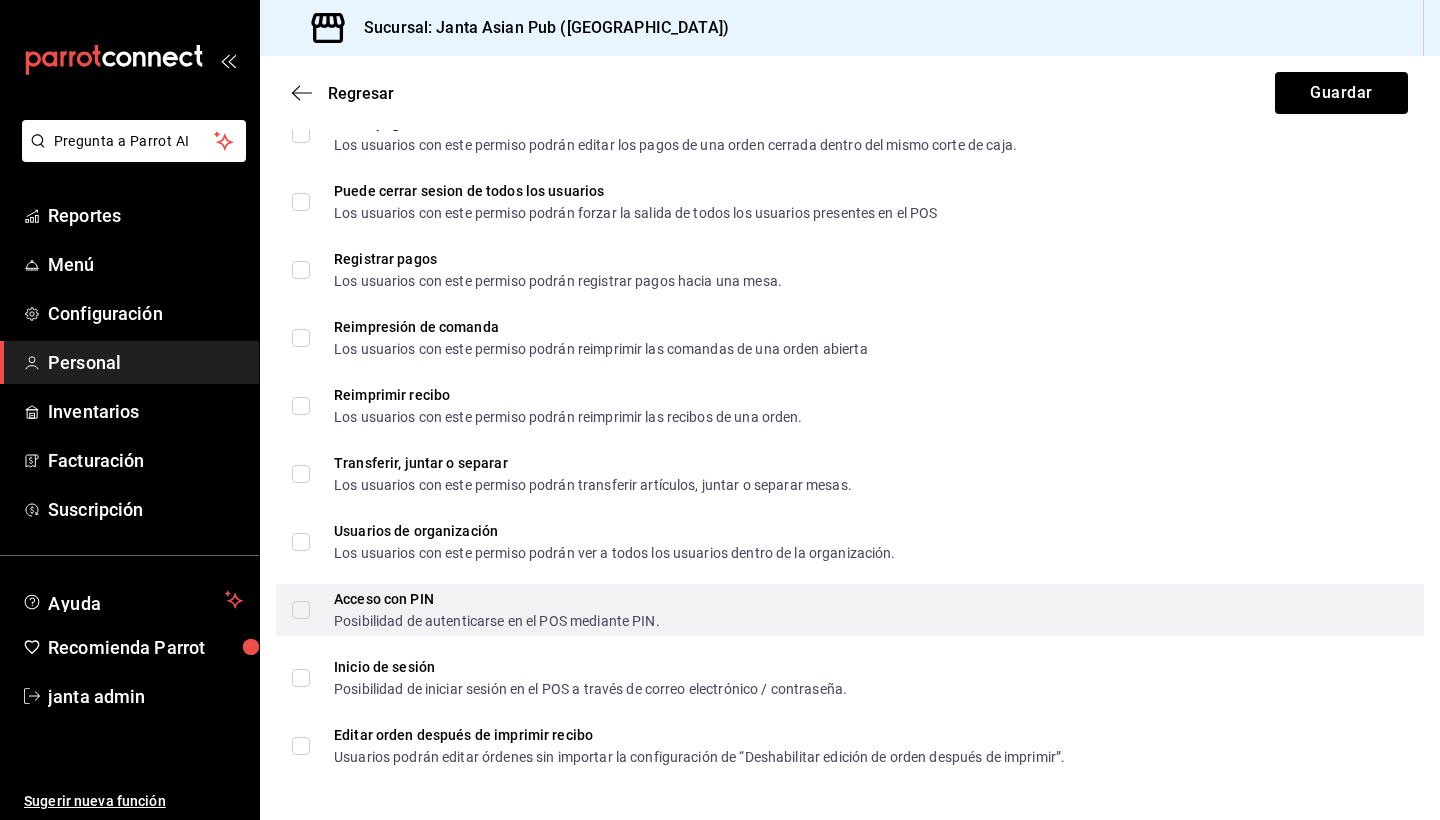 click on "Acceso con PIN Posibilidad de autenticarse en el POS mediante PIN." at bounding box center (301, 610) 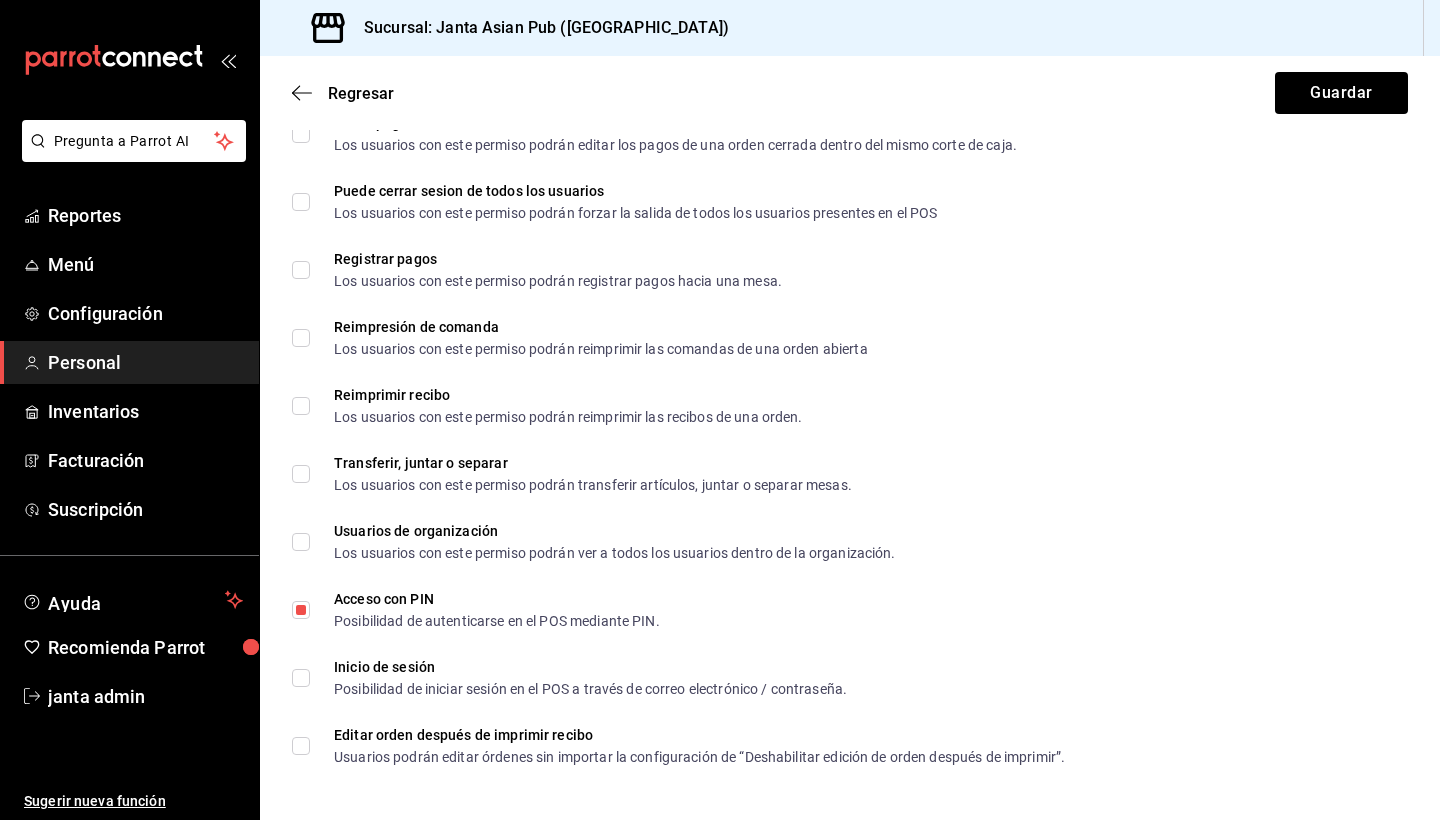 scroll, scrollTop: 0, scrollLeft: 0, axis: both 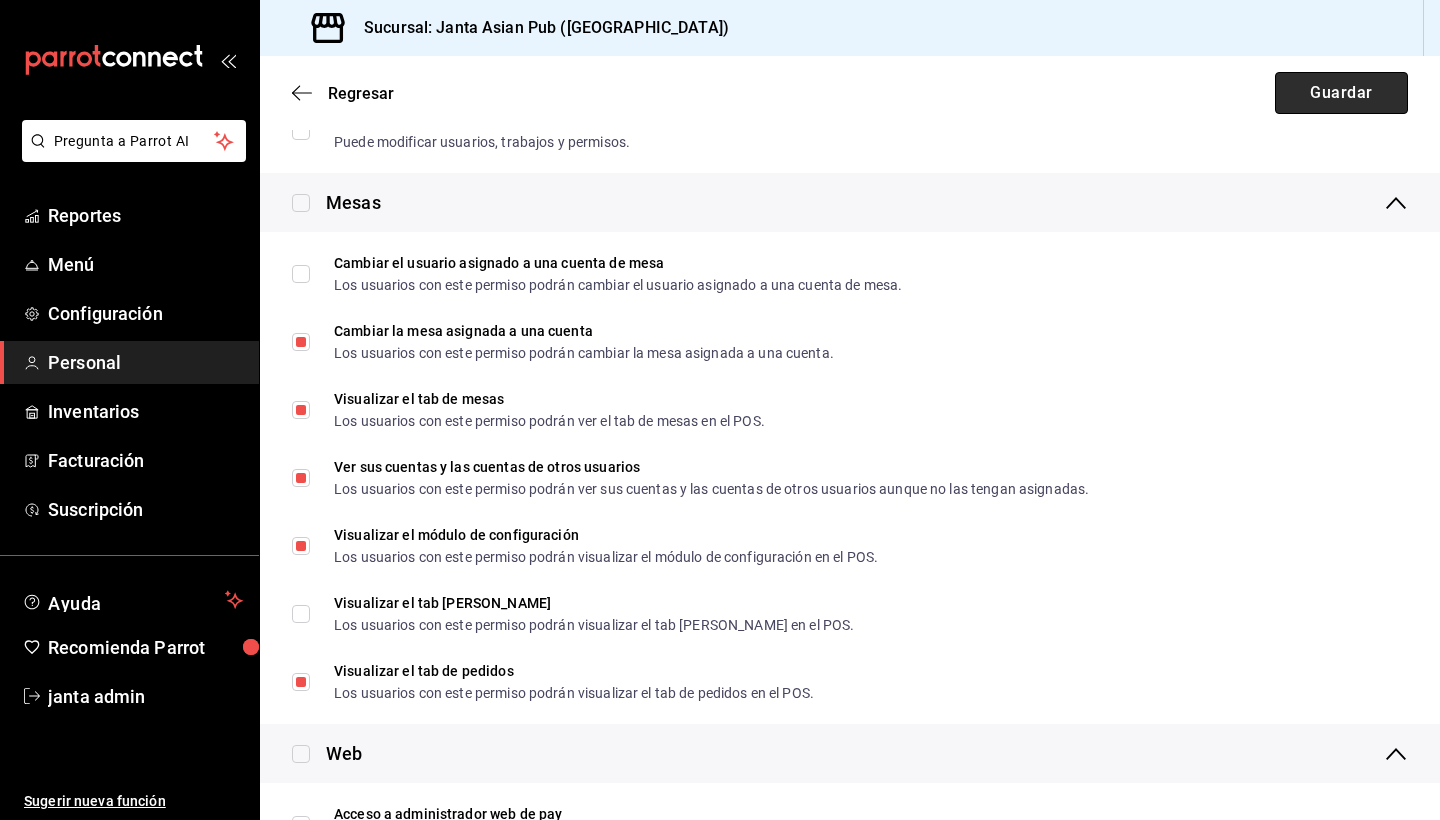 click on "Guardar" at bounding box center (1341, 93) 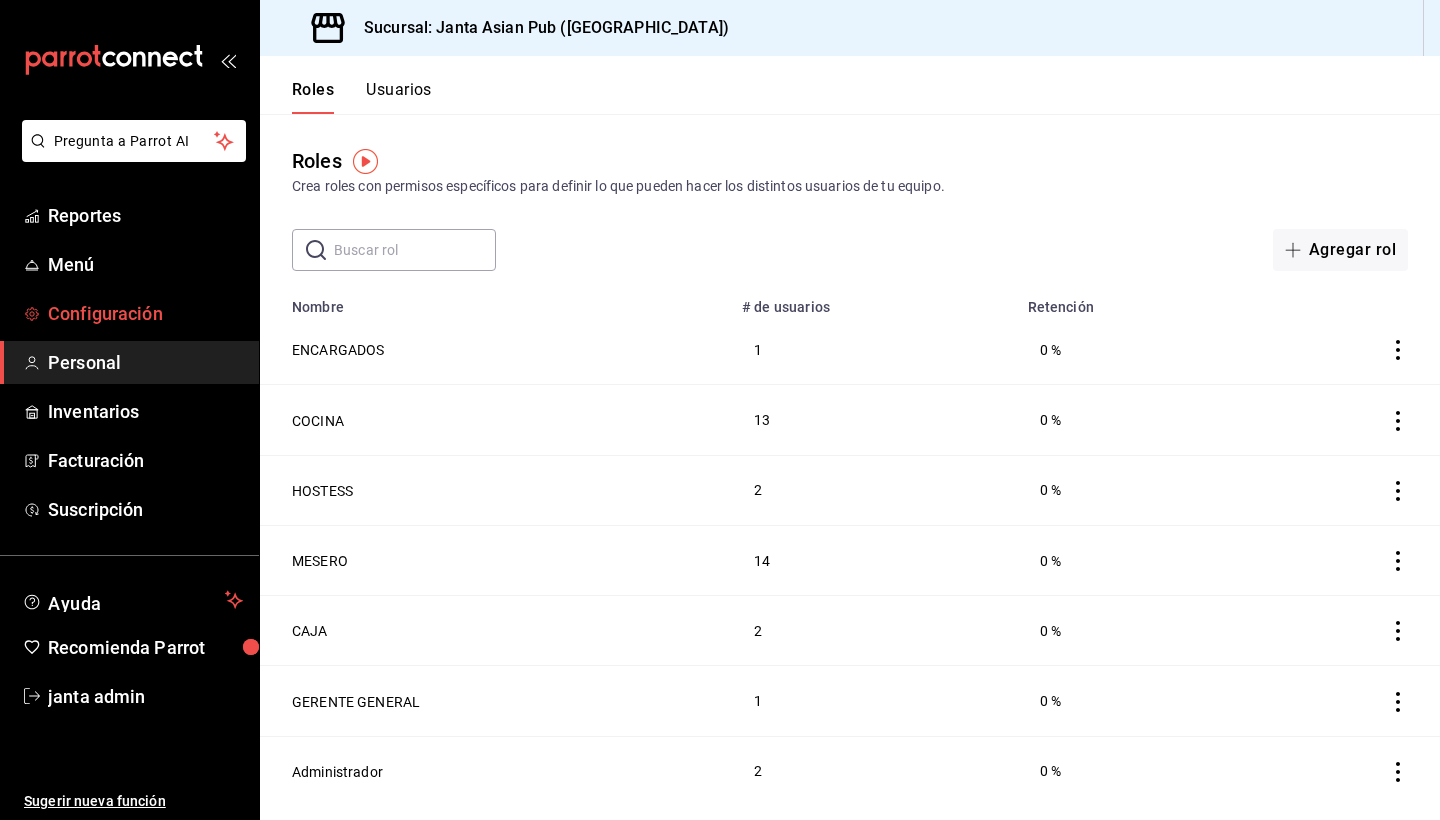 click on "Configuración" at bounding box center (145, 313) 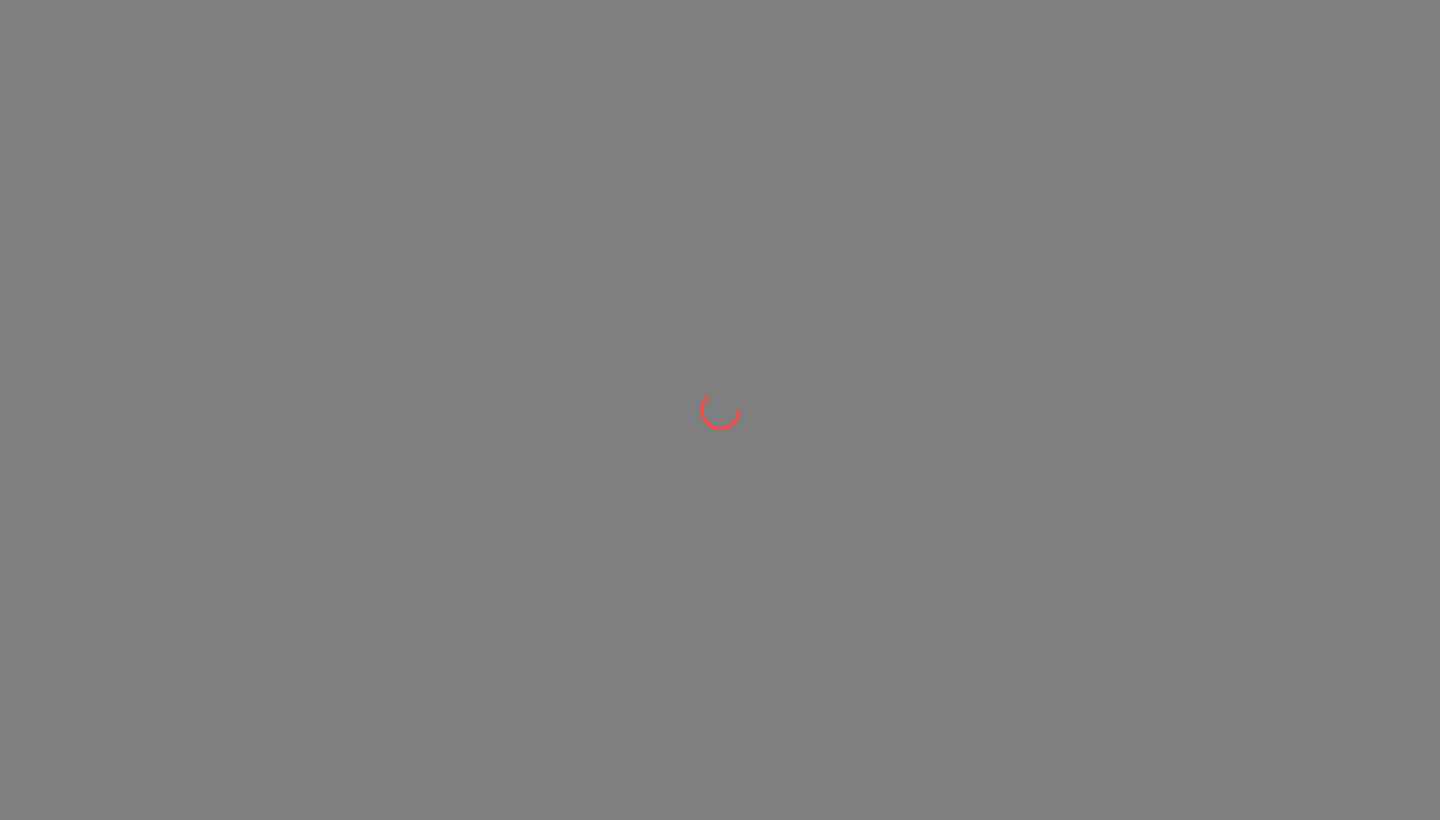 scroll, scrollTop: 0, scrollLeft: 0, axis: both 